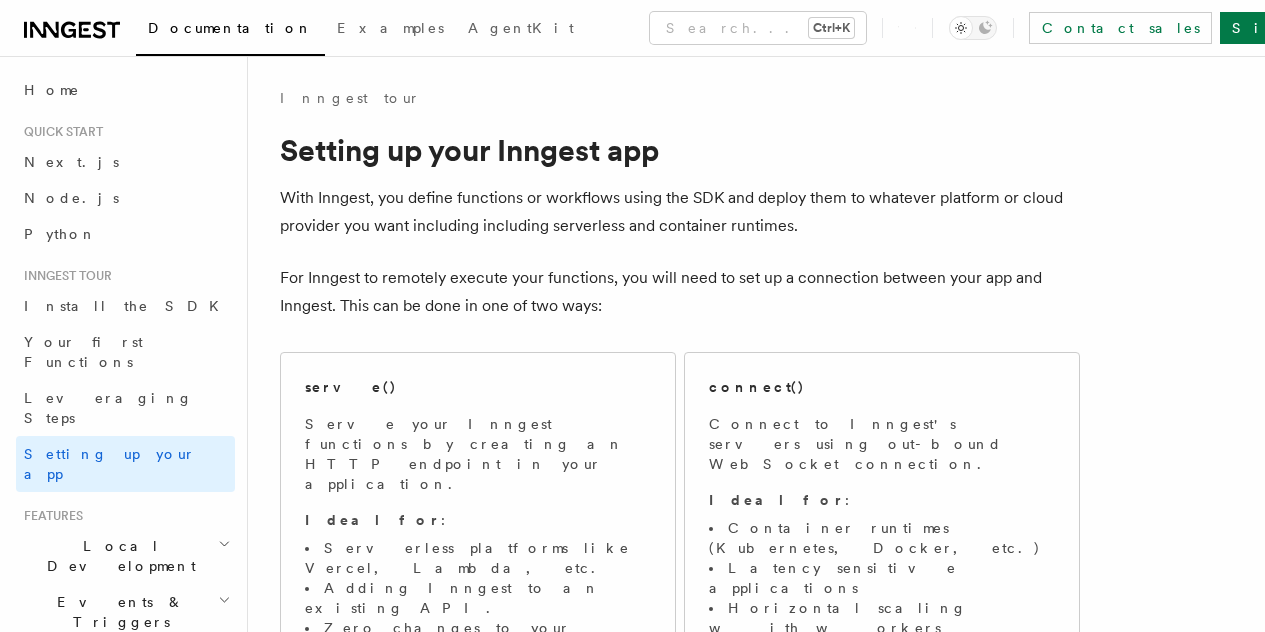 scroll, scrollTop: 12346, scrollLeft: 0, axis: vertical 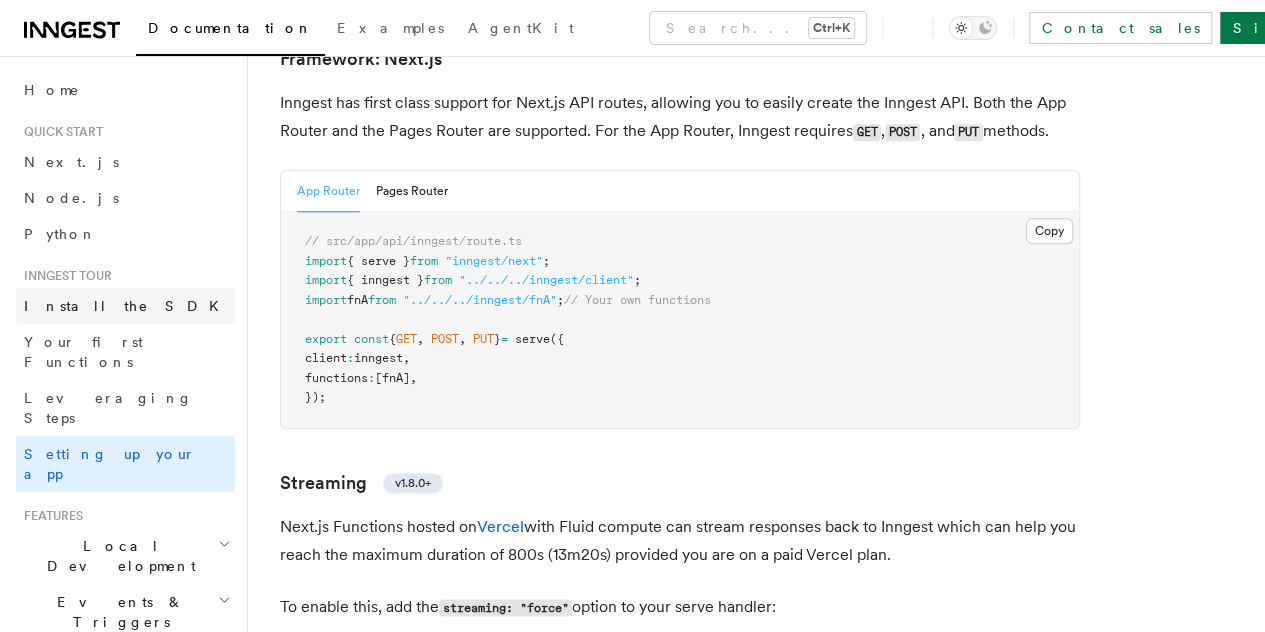 click on "Install the SDK" at bounding box center [127, 306] 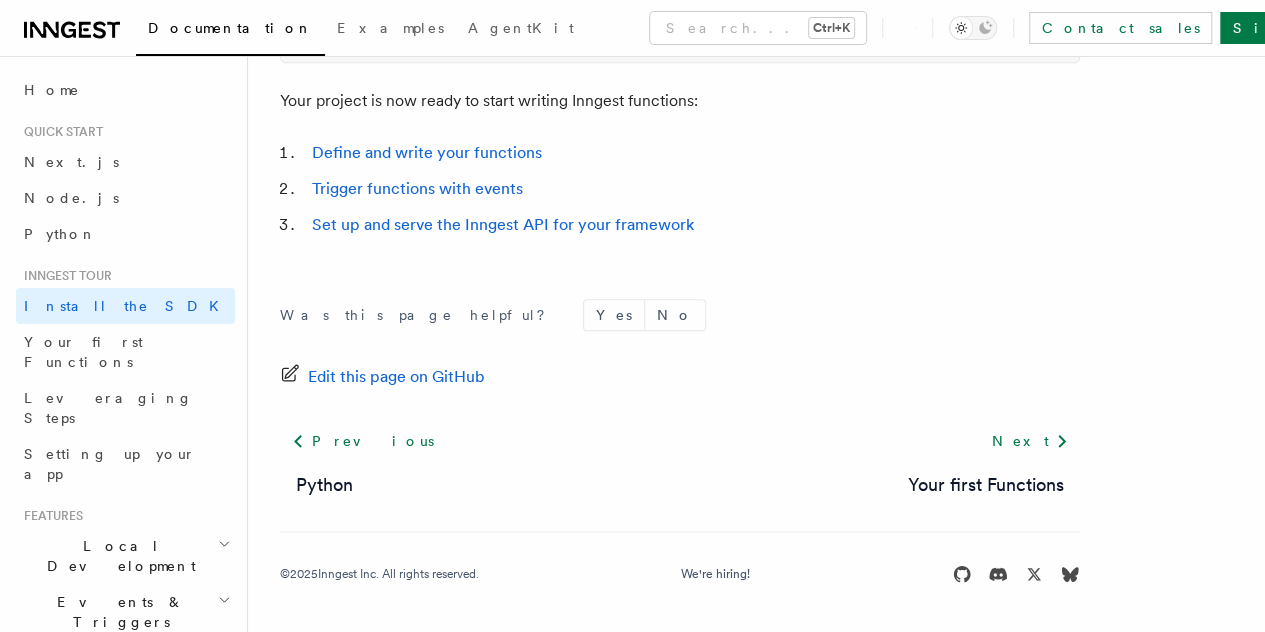 scroll, scrollTop: 0, scrollLeft: 0, axis: both 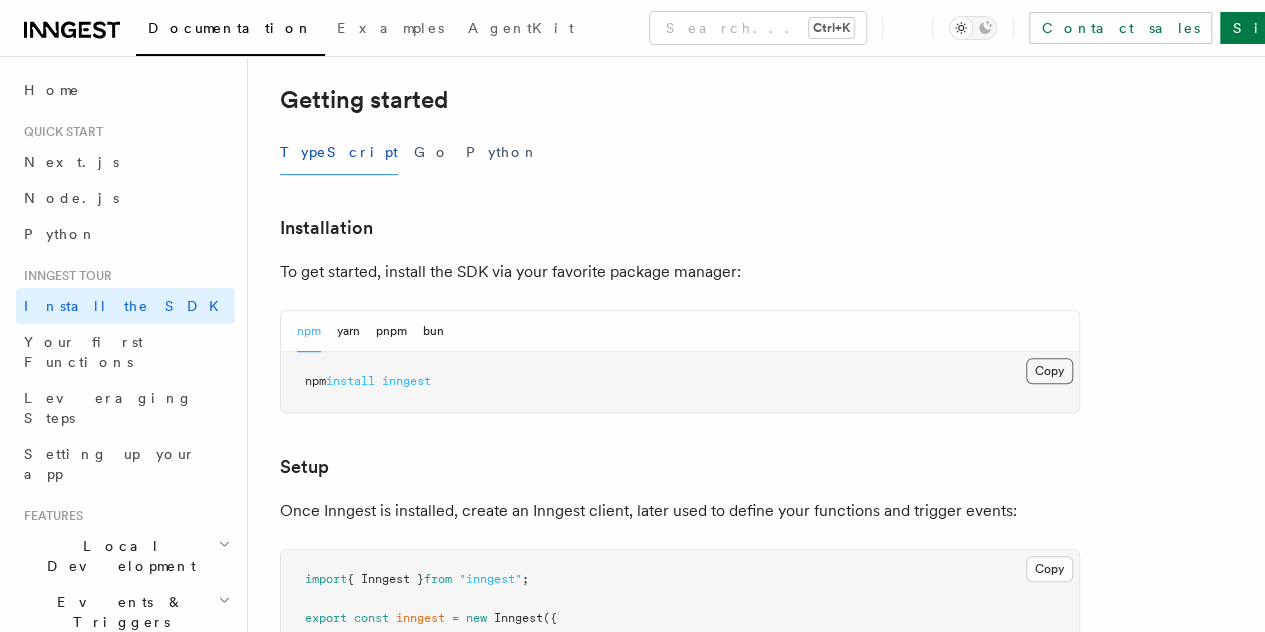 click on "Copy Copied" at bounding box center [1049, 371] 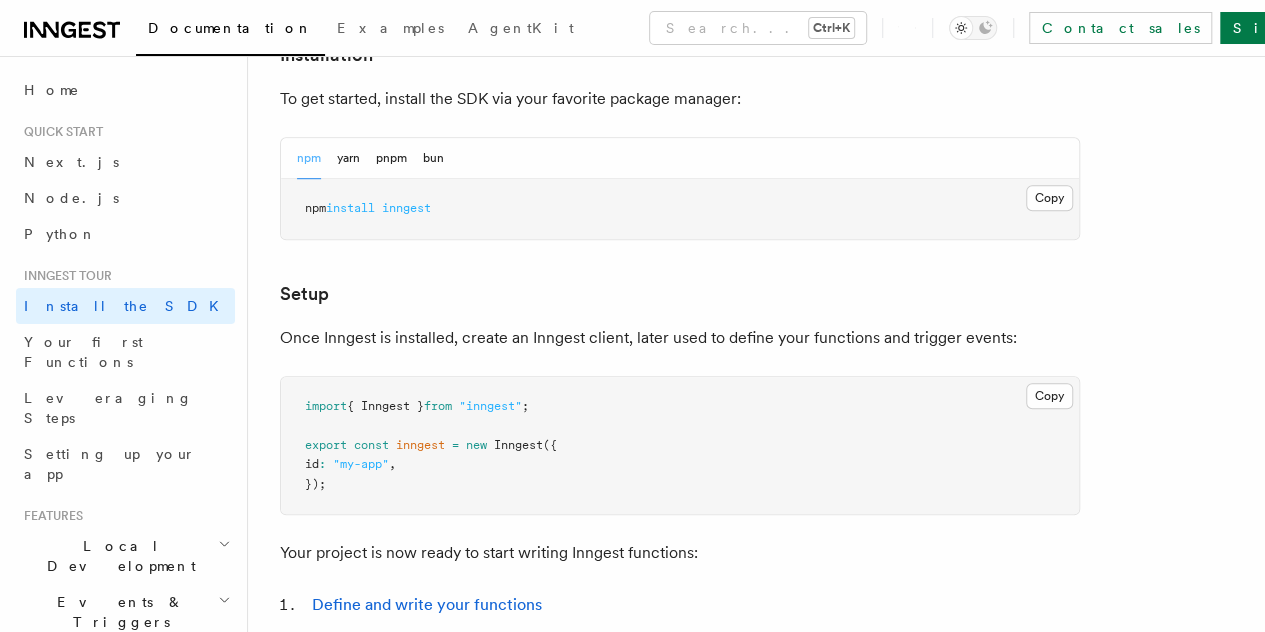 scroll, scrollTop: 583, scrollLeft: 0, axis: vertical 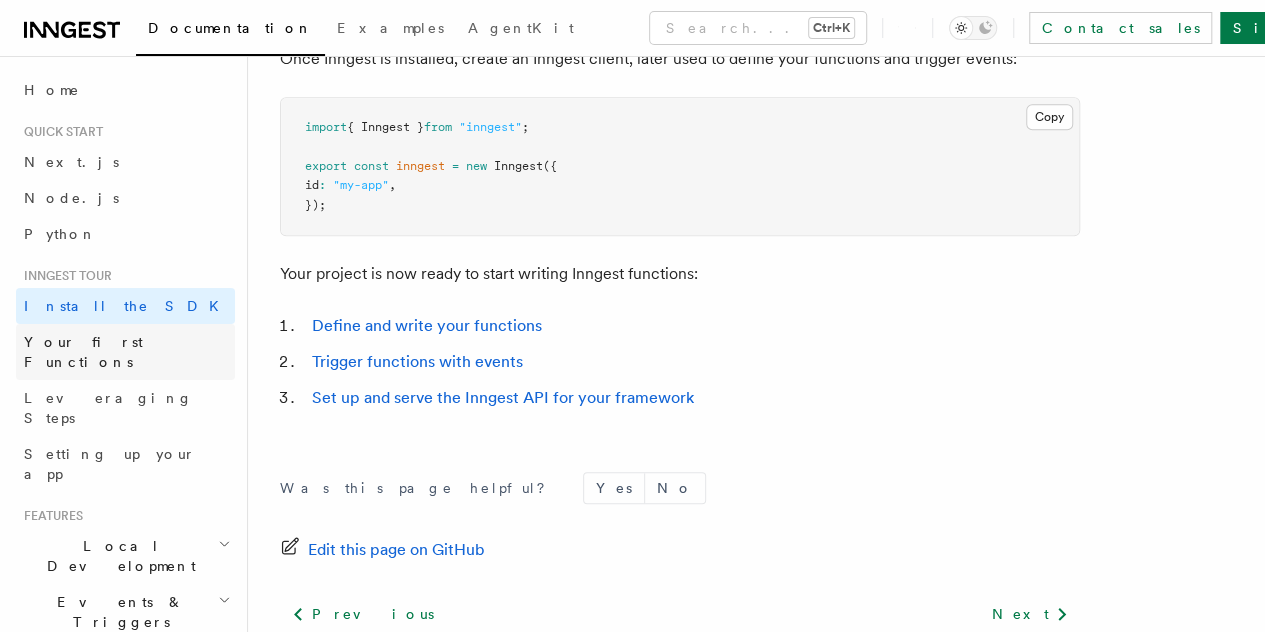 click on "Your first Functions" at bounding box center [83, 352] 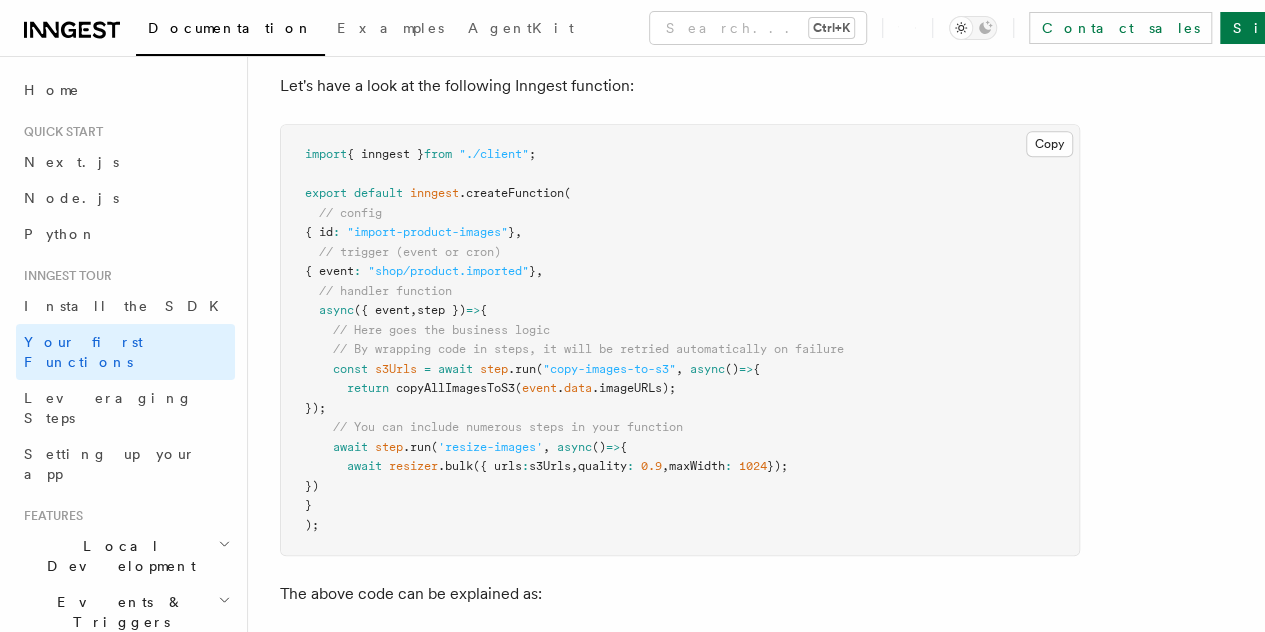 scroll, scrollTop: 458, scrollLeft: 0, axis: vertical 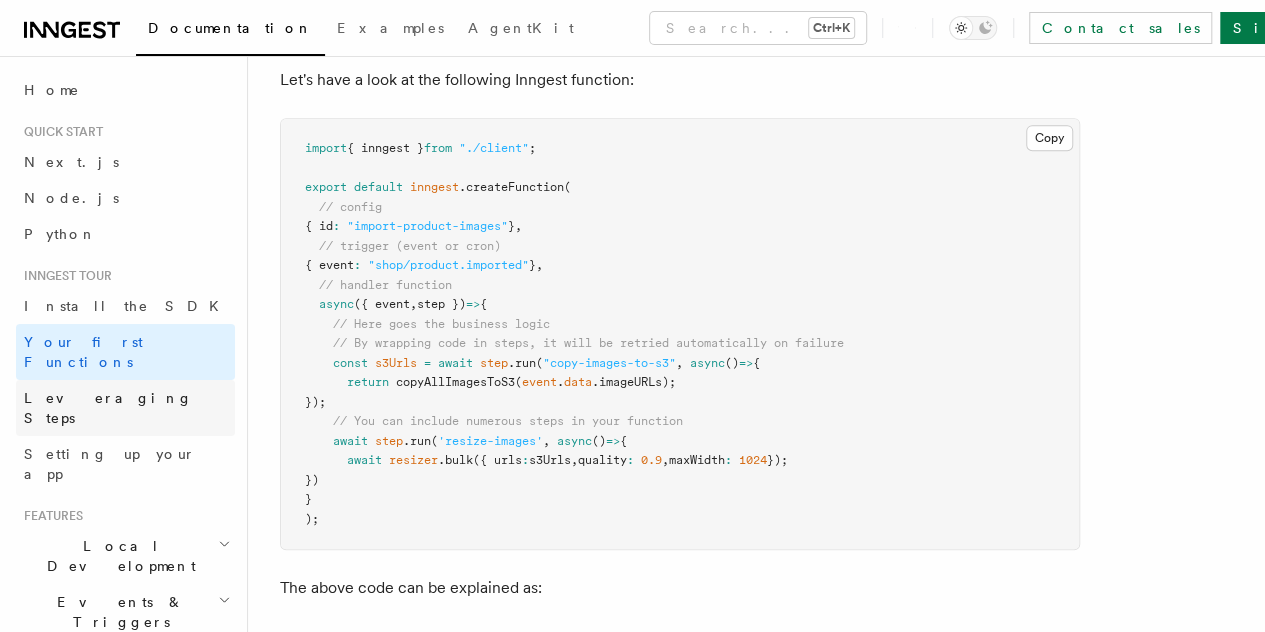 click on "Leveraging Steps" at bounding box center [125, 408] 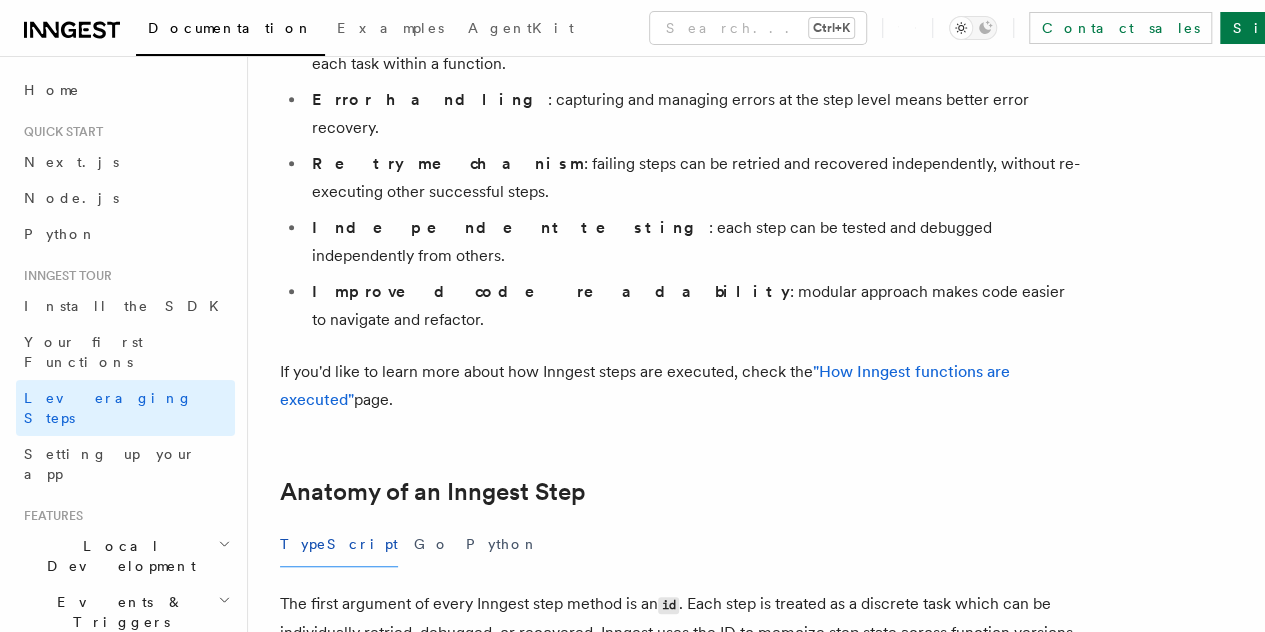 scroll, scrollTop: 0, scrollLeft: 0, axis: both 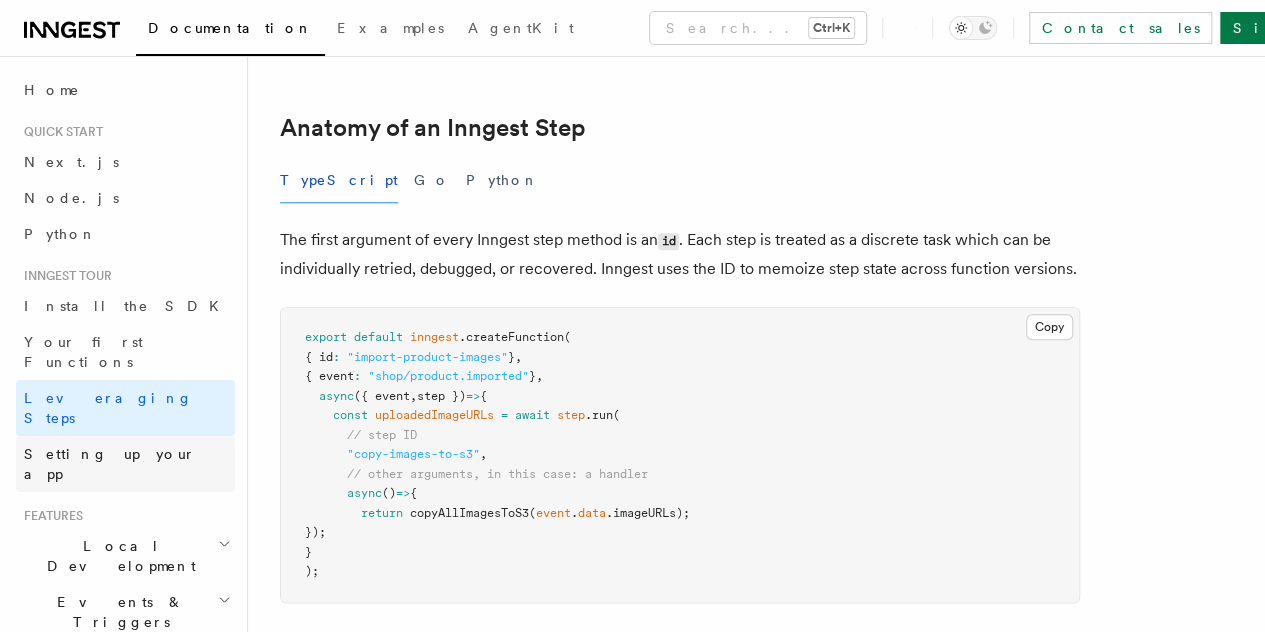 click on "Setting up your app" at bounding box center [125, 464] 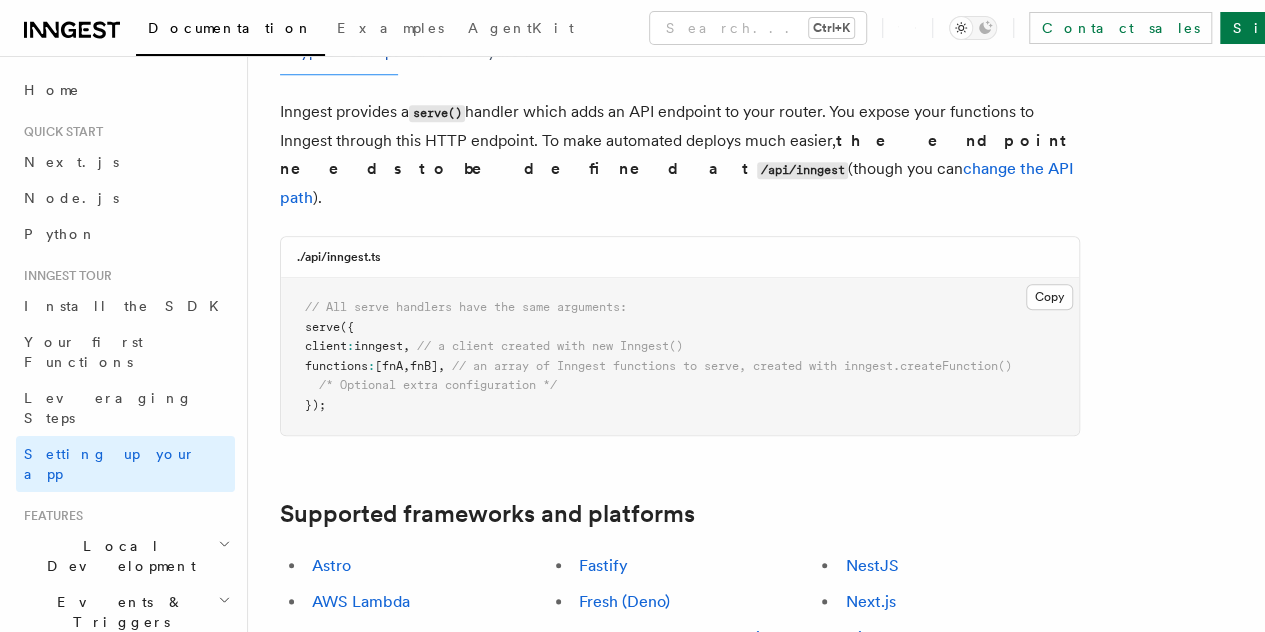 scroll, scrollTop: 0, scrollLeft: 0, axis: both 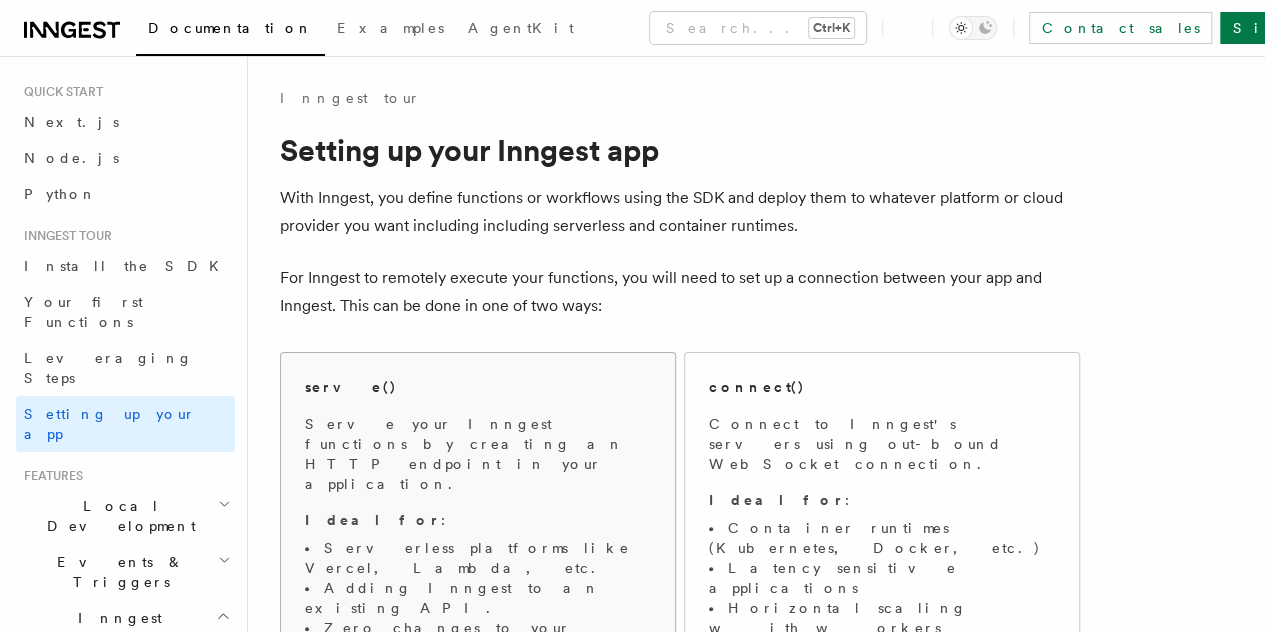 click on "Serve your Inngest functions by creating an HTTP endpoint in your application." at bounding box center (478, 454) 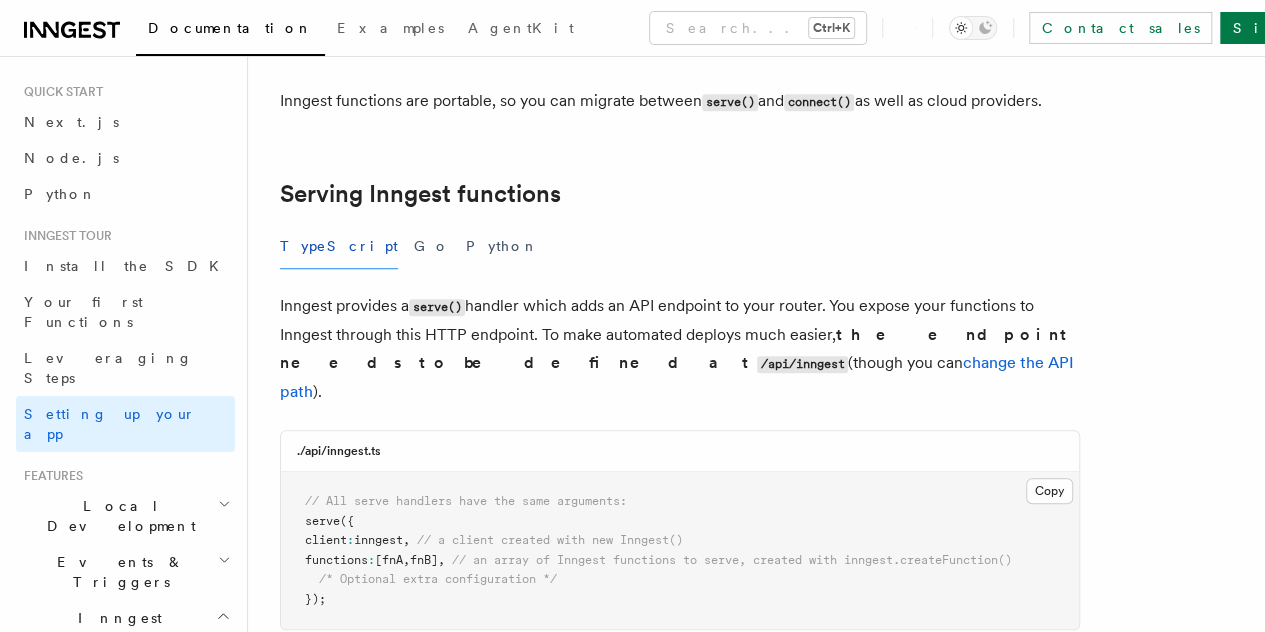 scroll, scrollTop: 640, scrollLeft: 0, axis: vertical 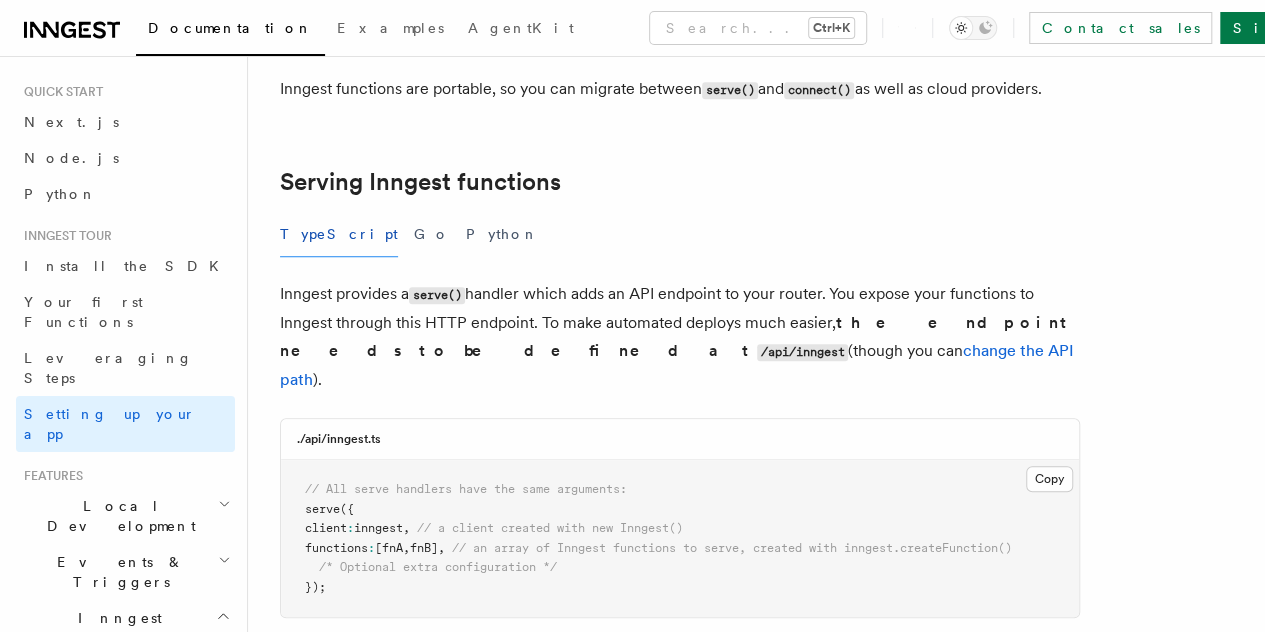 click on "Inngest tour Setting up your Inngest app
With Inngest, you define functions or workflows using the SDK and deploy them to whatever platform or cloud provider you want including including serverless and container runtimes.
For Inngest to remotely execute your functions, you will need to set up a connection between your app and Inngest. This can be done in one of two ways:
serve() Serve your Inngest functions by creating an HTTP endpoint in your application. Ideal for : Serverless platforms like Vercel, Lambda, etc. Adding Inngest to an existing API. Zero changes to your CI/CD pipeline connect() Connect to Inngest's servers using out-bound WebSocket connection. Ideal for : Container runtimes (Kubernetes, Docker, etc.) Latency sensitive applications Horizontal scaling with workers
Inngest functions are portable, so you can migrate between  serve()  and  connect()  as well as cloud providers.
Serving Inngest functions
TypeScript Go Python Inngest provides a  serve() /api/inngest  (though you can  )." at bounding box center (756, 8310) 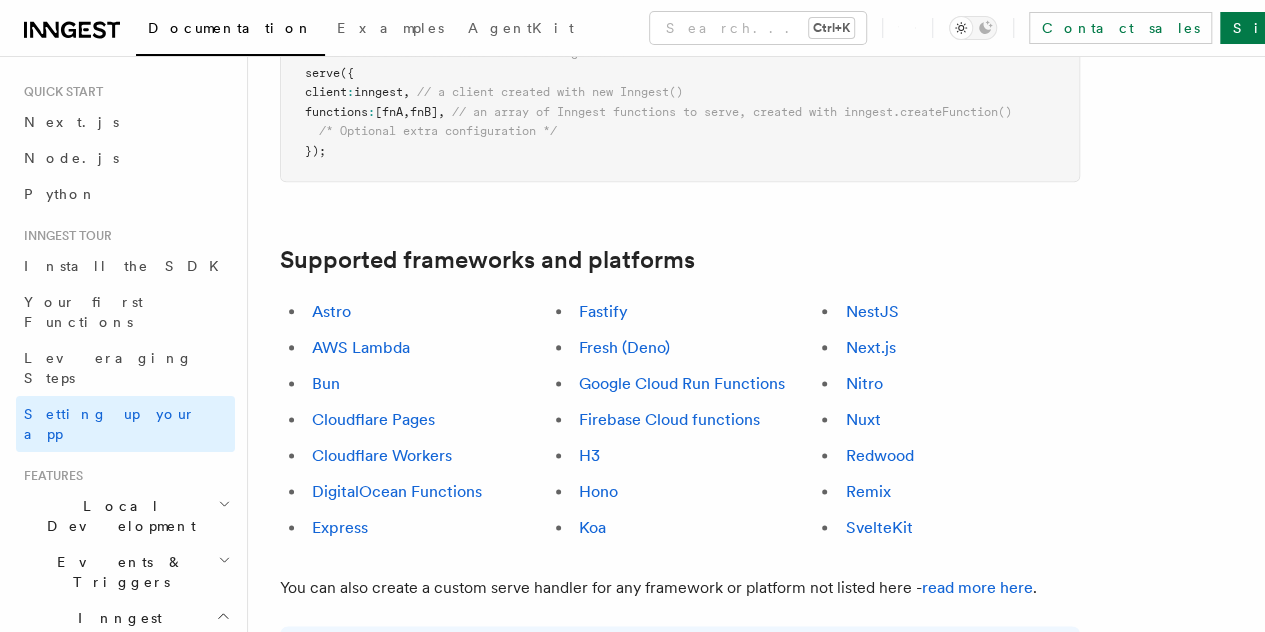 scroll, scrollTop: 1080, scrollLeft: 0, axis: vertical 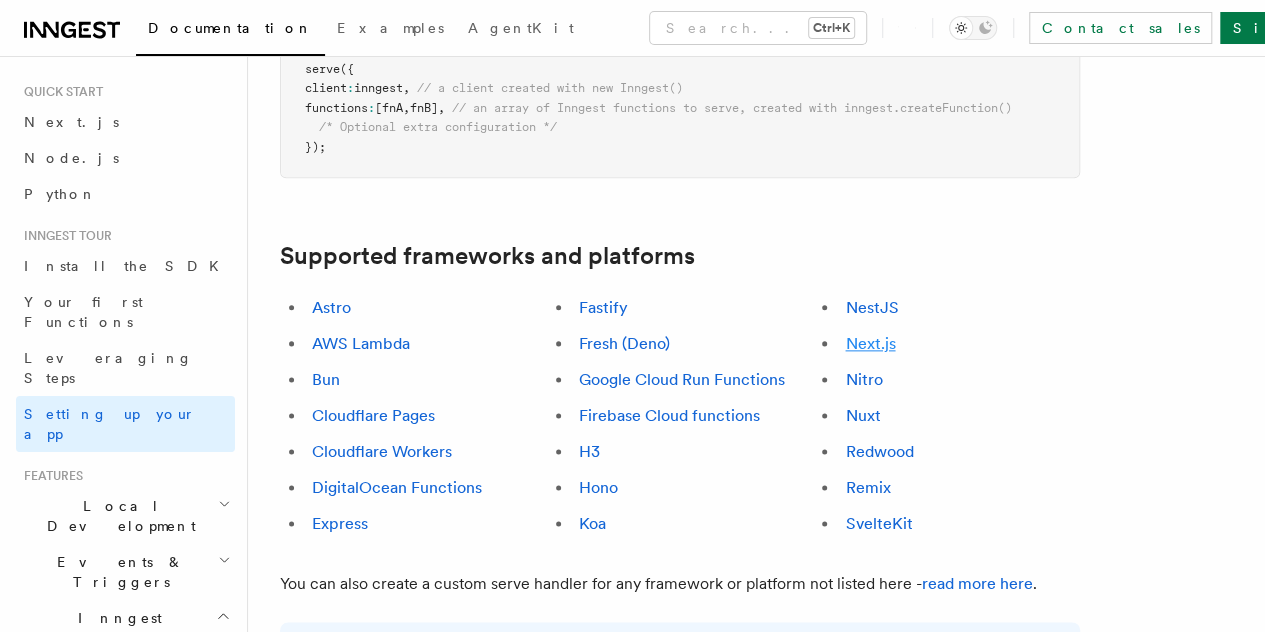click on "Next.js" at bounding box center (870, 343) 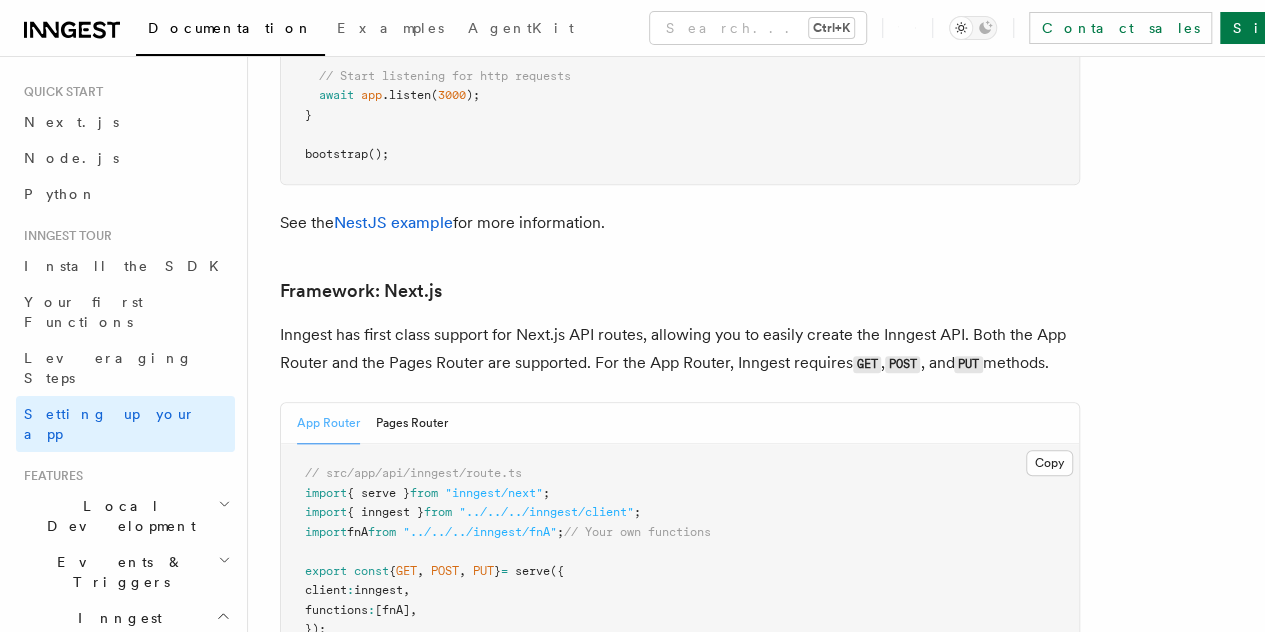 scroll, scrollTop: 12316, scrollLeft: 0, axis: vertical 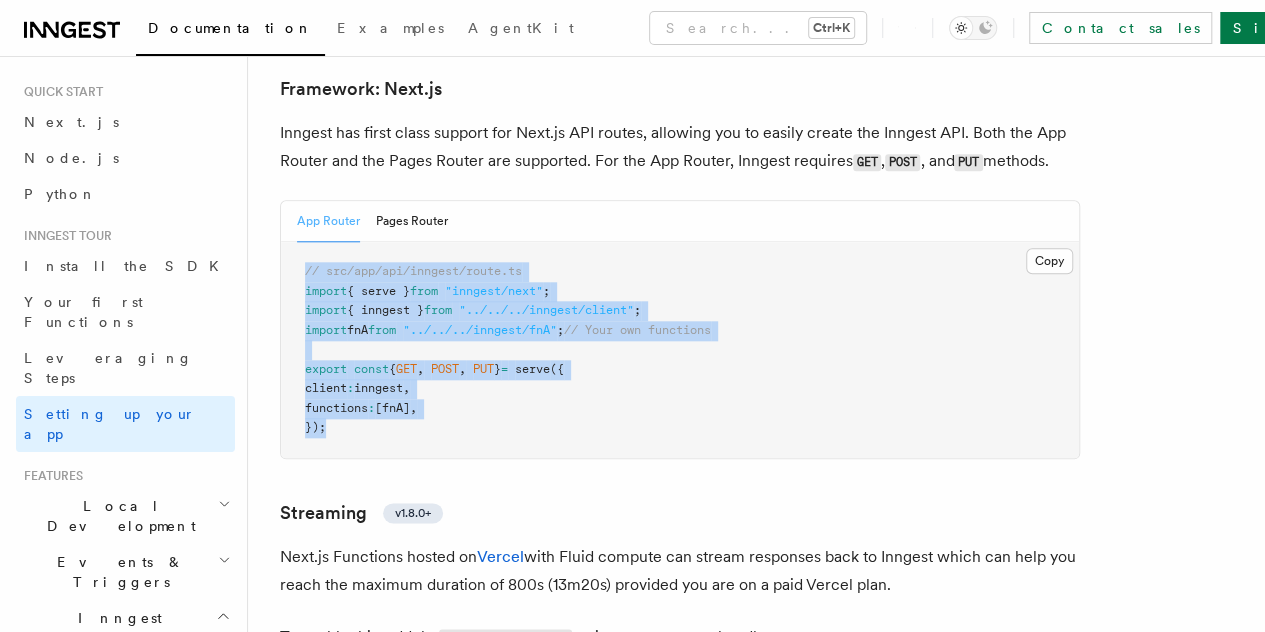 drag, startPoint x: 331, startPoint y: 470, endPoint x: 298, endPoint y: 319, distance: 154.5639 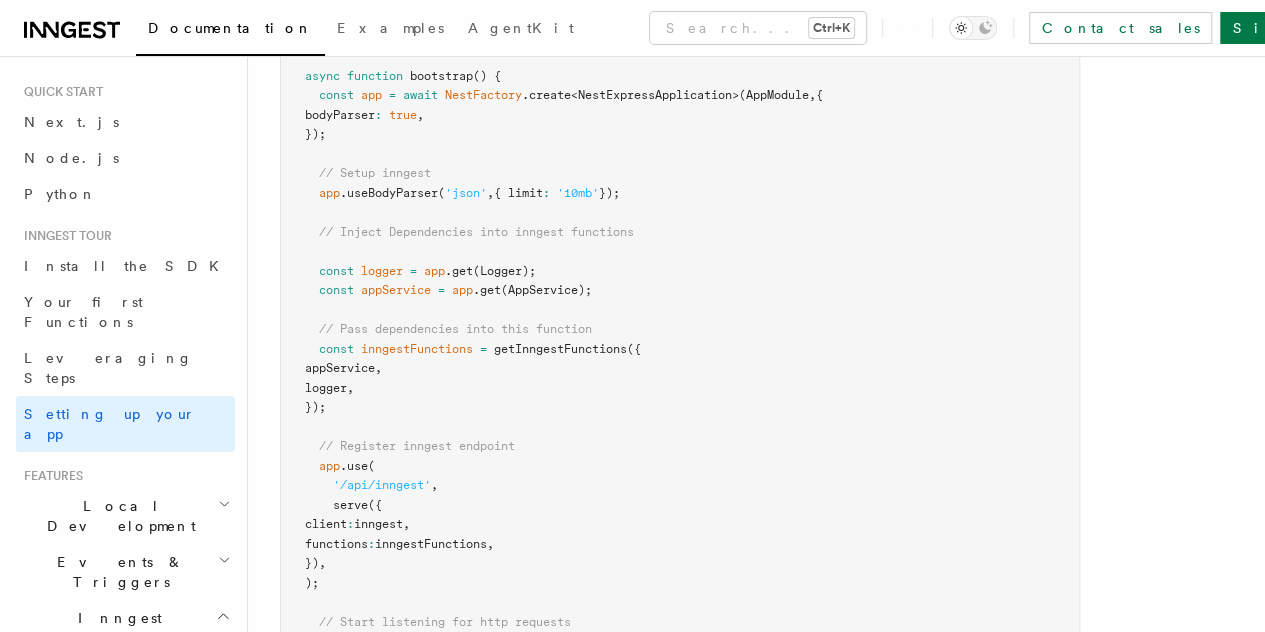 scroll, scrollTop: 11564, scrollLeft: 0, axis: vertical 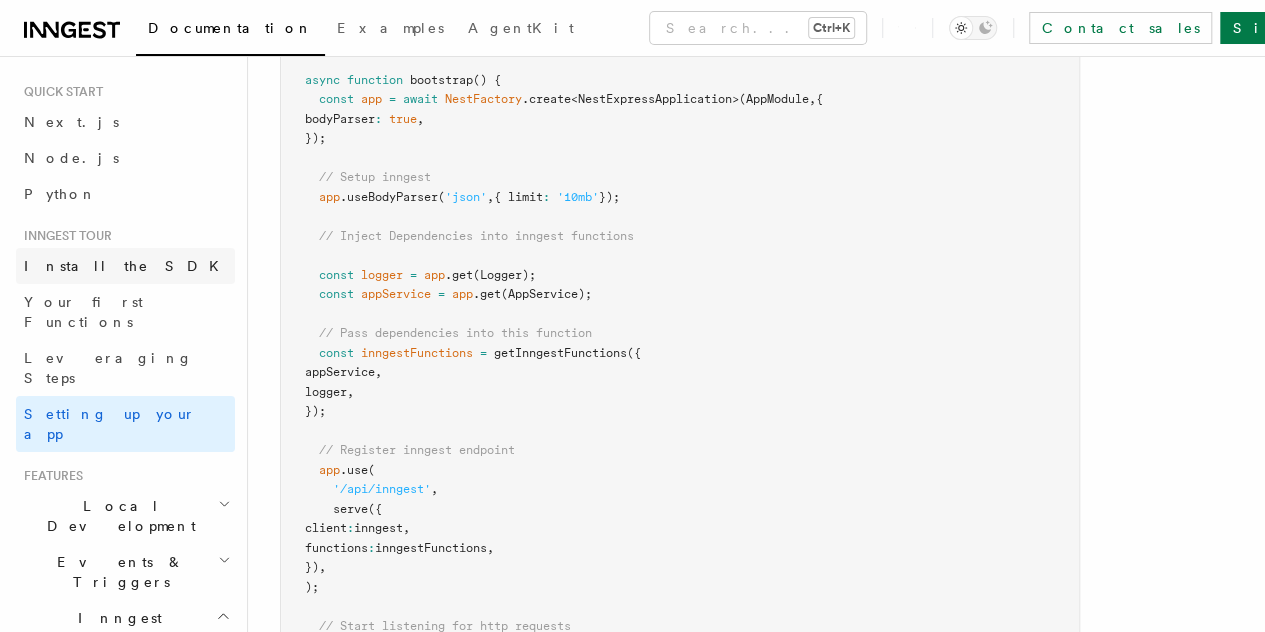 click on "Install the SDK" at bounding box center [127, 266] 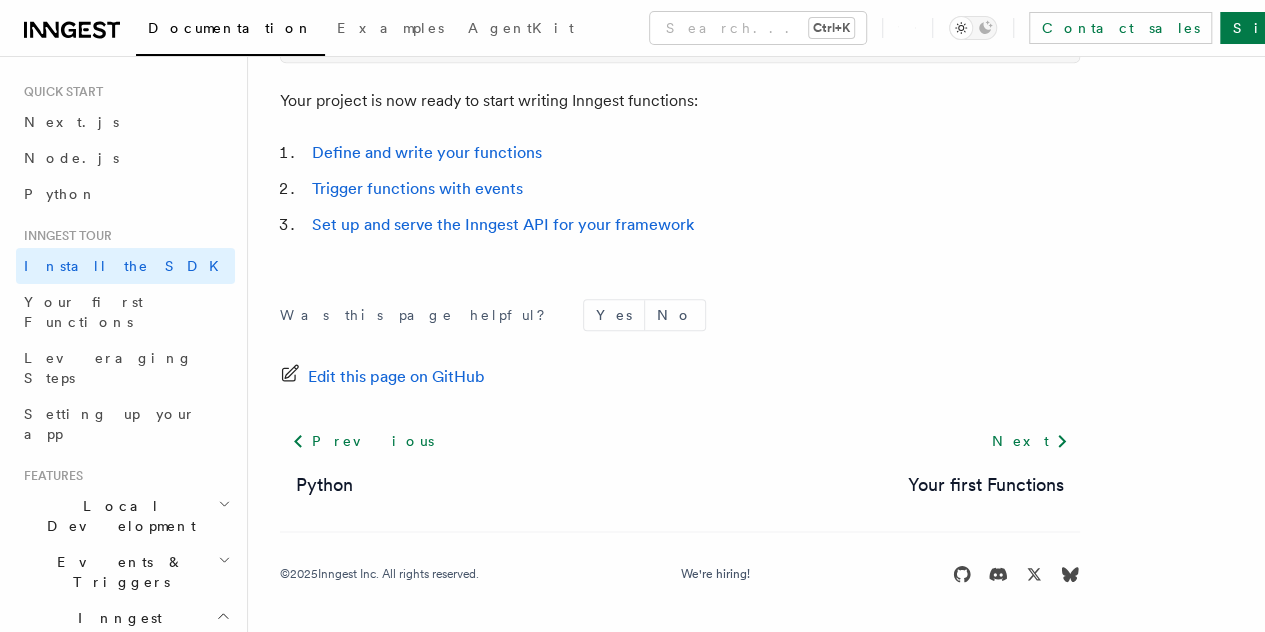 scroll, scrollTop: 0, scrollLeft: 0, axis: both 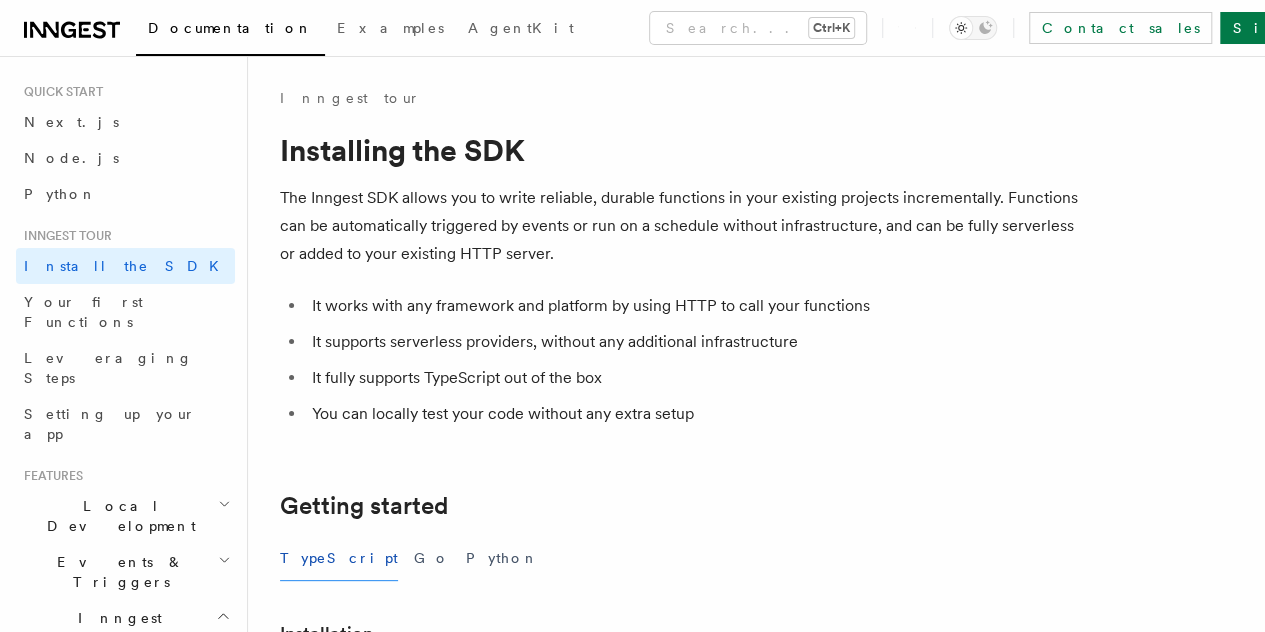 click on "It works with any framework and platform by using HTTP to call your functions
It supports serverless providers, without any additional infrastructure
It fully supports TypeScript out of the box
You can locally test your code without any extra setup" at bounding box center (680, 360) 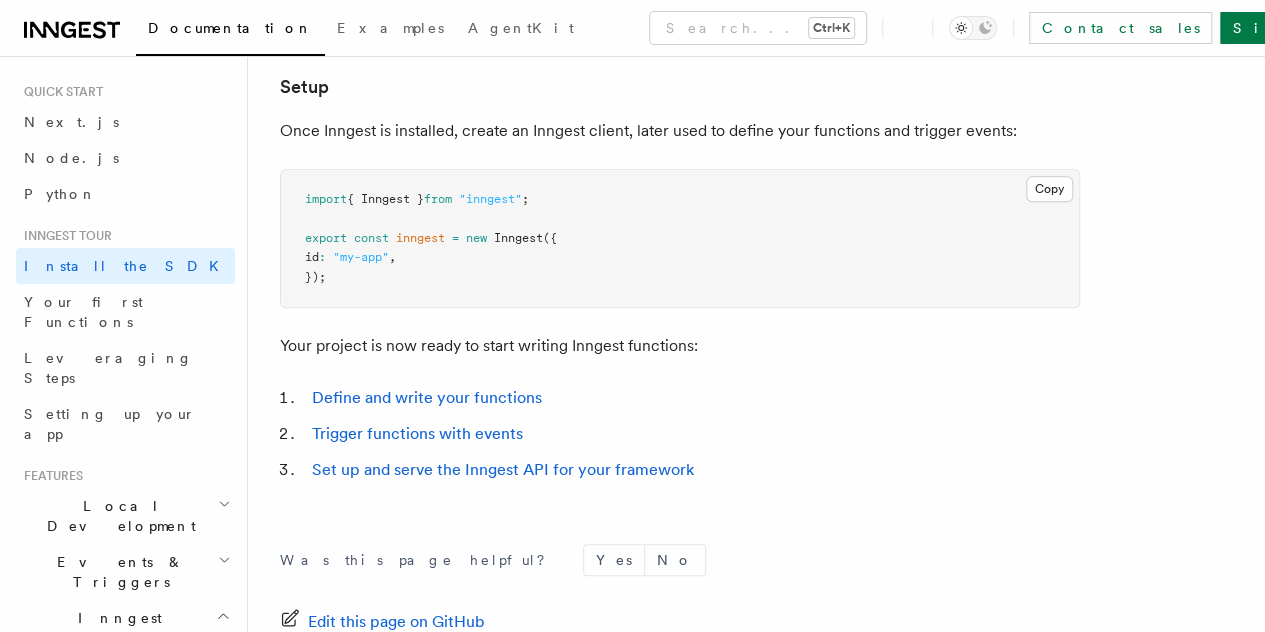 scroll, scrollTop: 737, scrollLeft: 0, axis: vertical 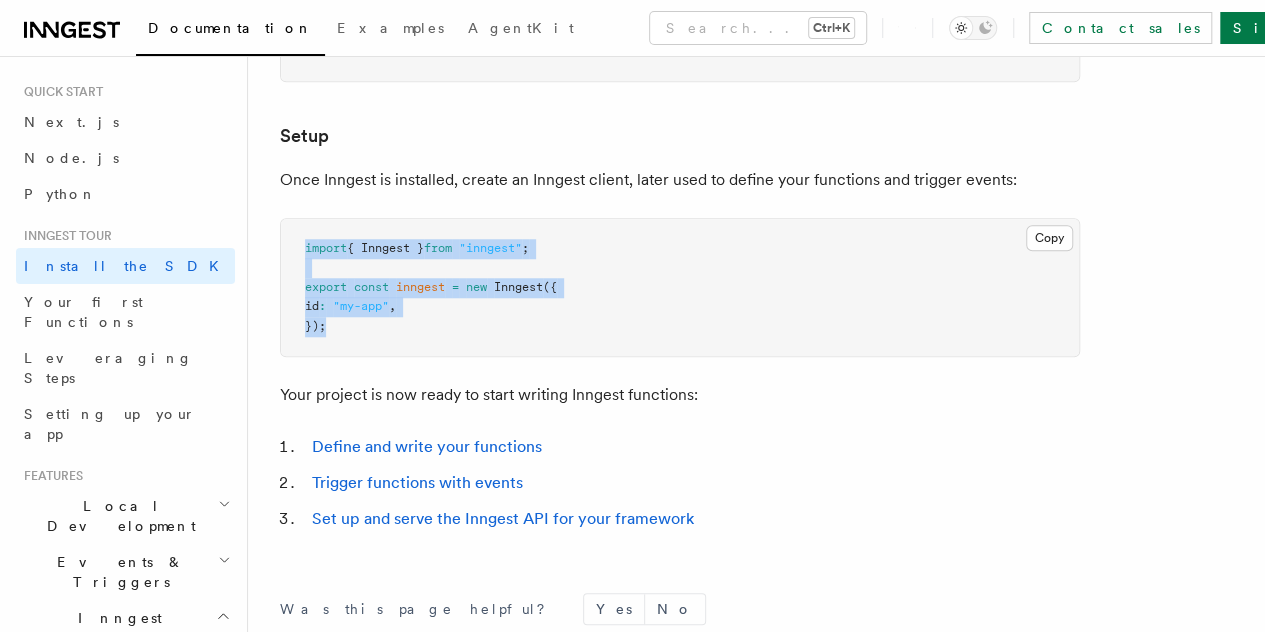 drag, startPoint x: 362, startPoint y: 353, endPoint x: 306, endPoint y: 275, distance: 96.02083 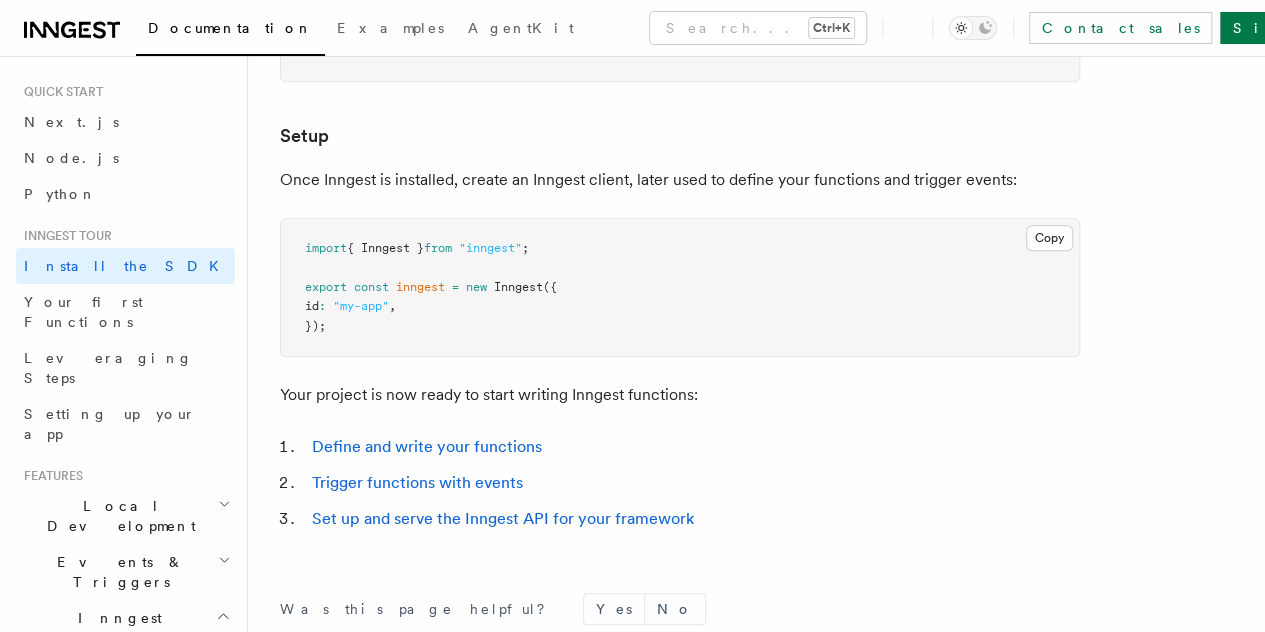 click on "Once Inngest is installed, create an Inngest client, later used to define your functions and trigger events:" at bounding box center (680, 180) 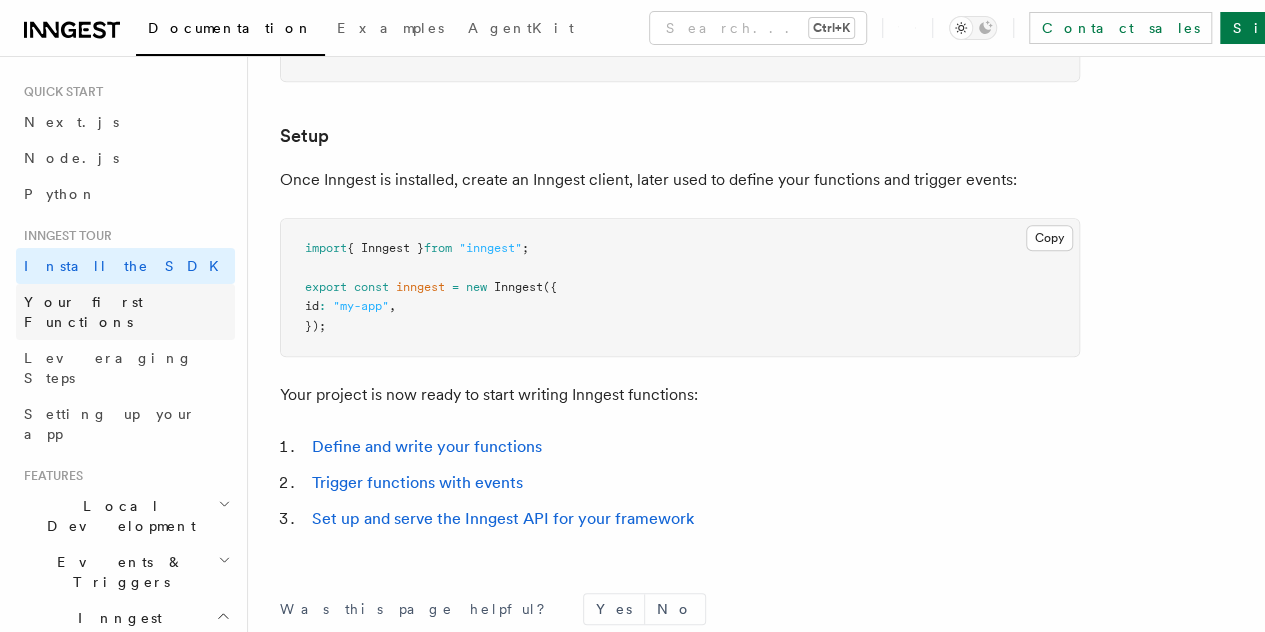 click on "Your first Functions" at bounding box center (125, 312) 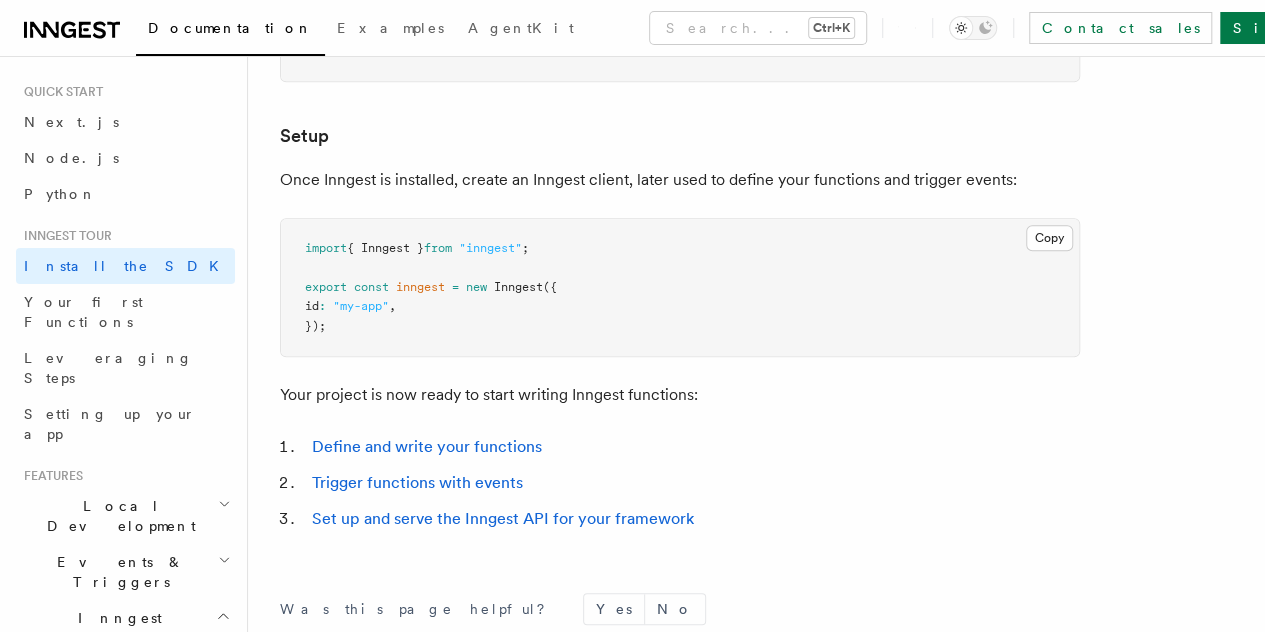 scroll, scrollTop: 0, scrollLeft: 0, axis: both 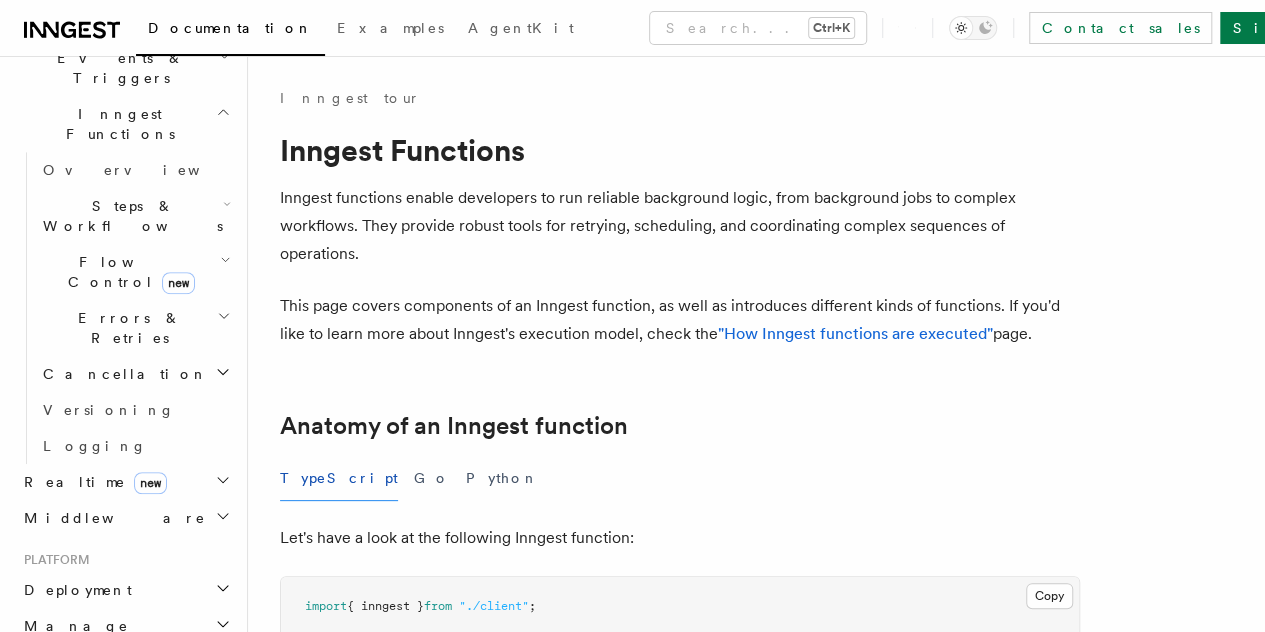 click on "Inngest functions enable developers to run reliable background logic, from background jobs to complex workflows. They provide robust tools for retrying, scheduling, and coordinating complex sequences of operations." at bounding box center [680, 226] 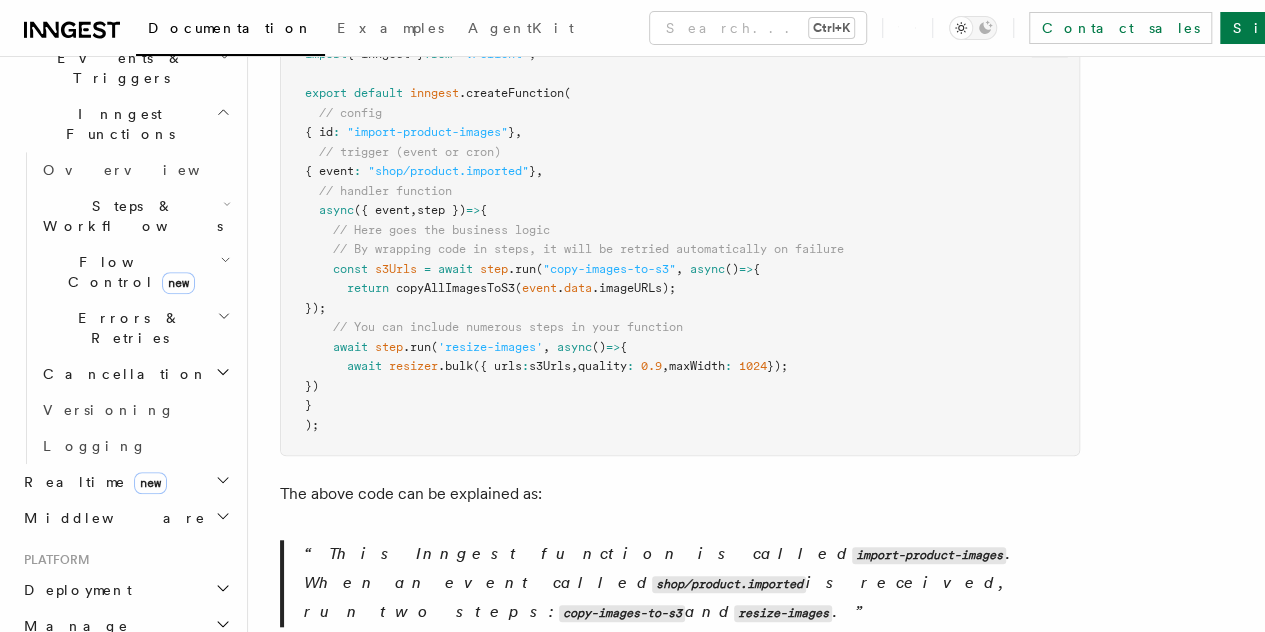 scroll, scrollTop: 512, scrollLeft: 0, axis: vertical 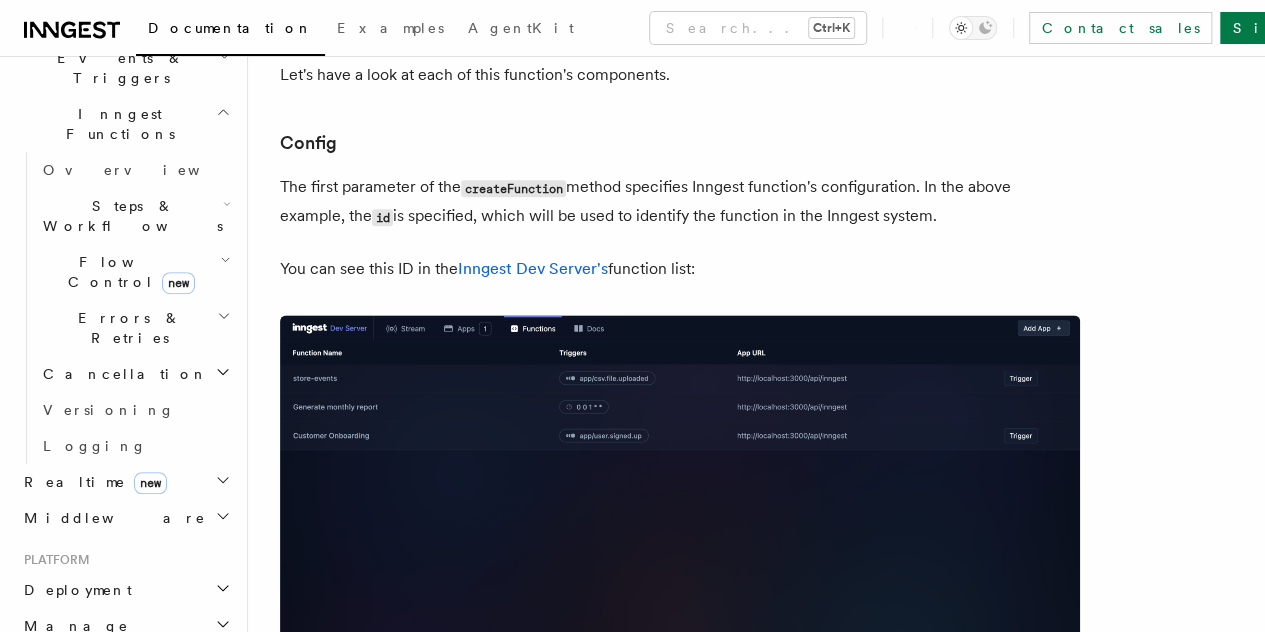 click on "The first parameter of the  createFunction  method specifies Inngest function's configuration. In the above example, the  id  is specified, which will be used to identify the function in the Inngest system." at bounding box center [680, 202] 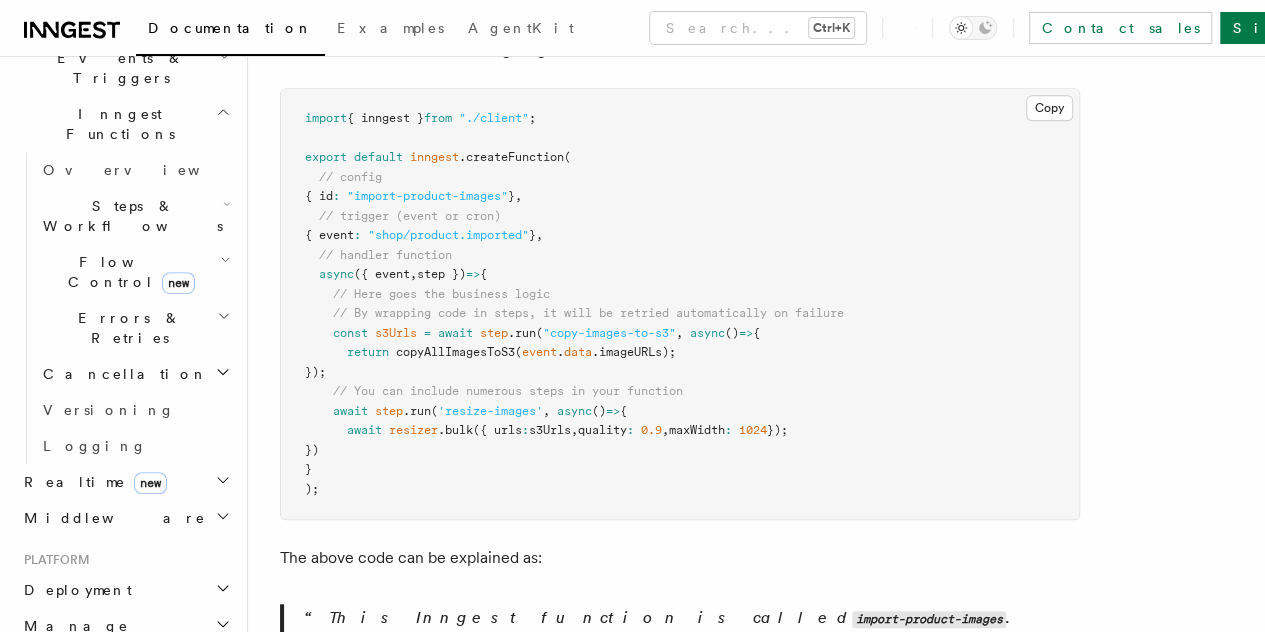 scroll, scrollTop: 482, scrollLeft: 0, axis: vertical 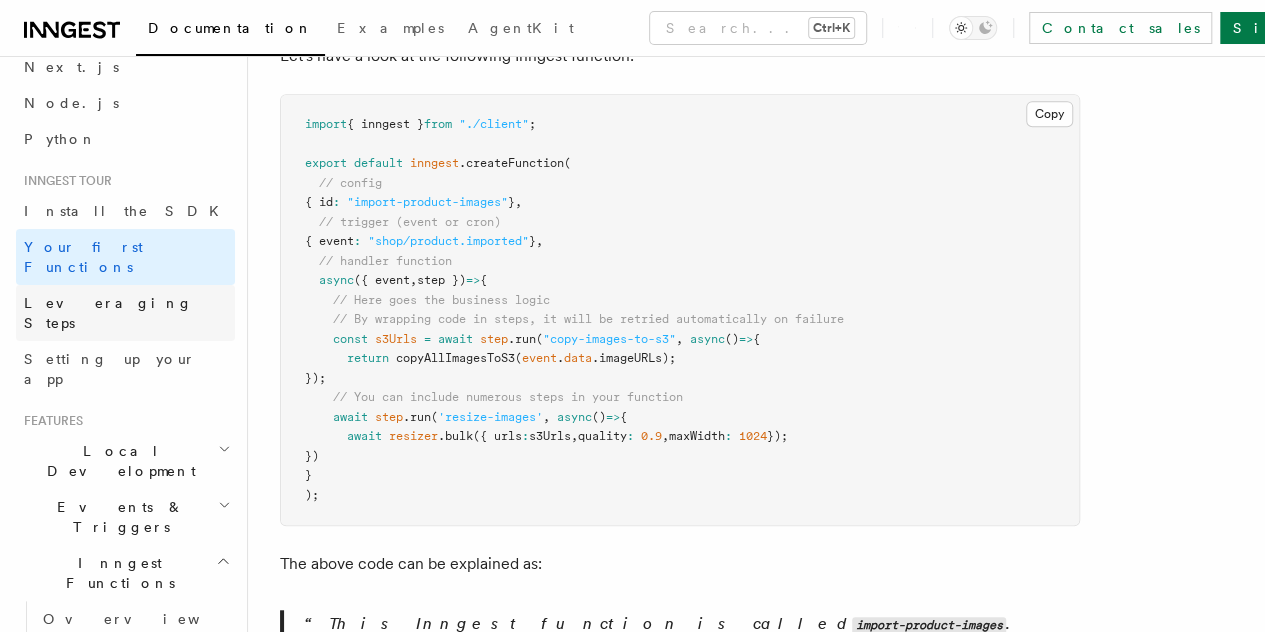 click on "Leveraging Steps" at bounding box center [125, 313] 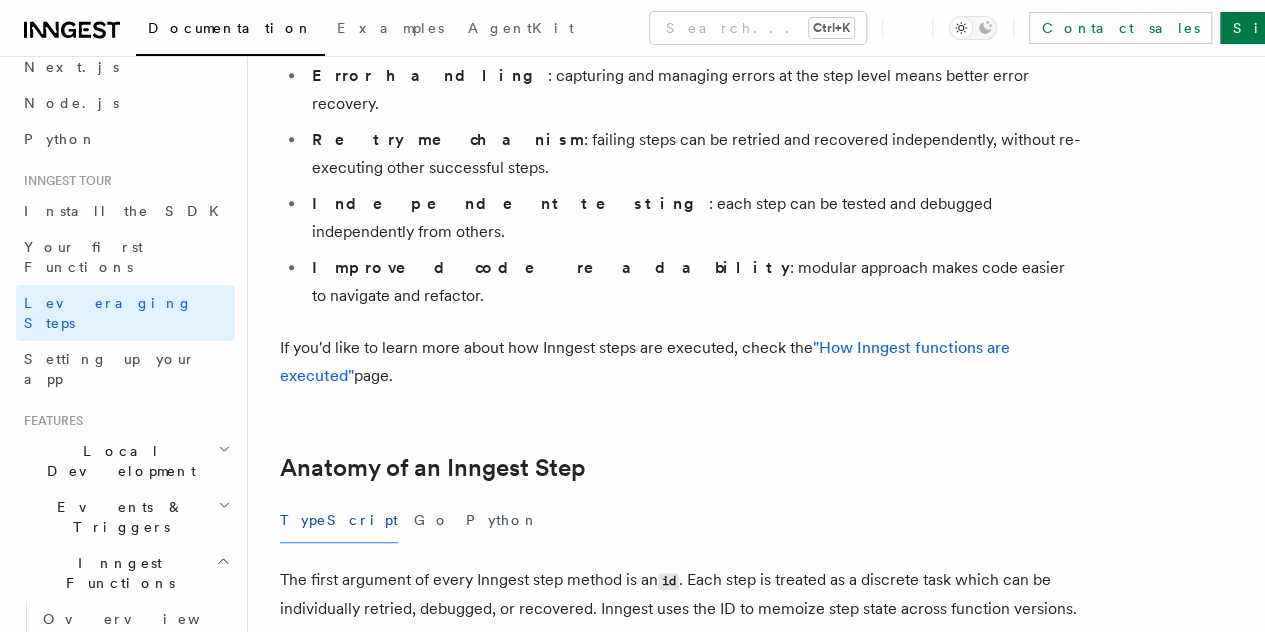 scroll, scrollTop: 0, scrollLeft: 0, axis: both 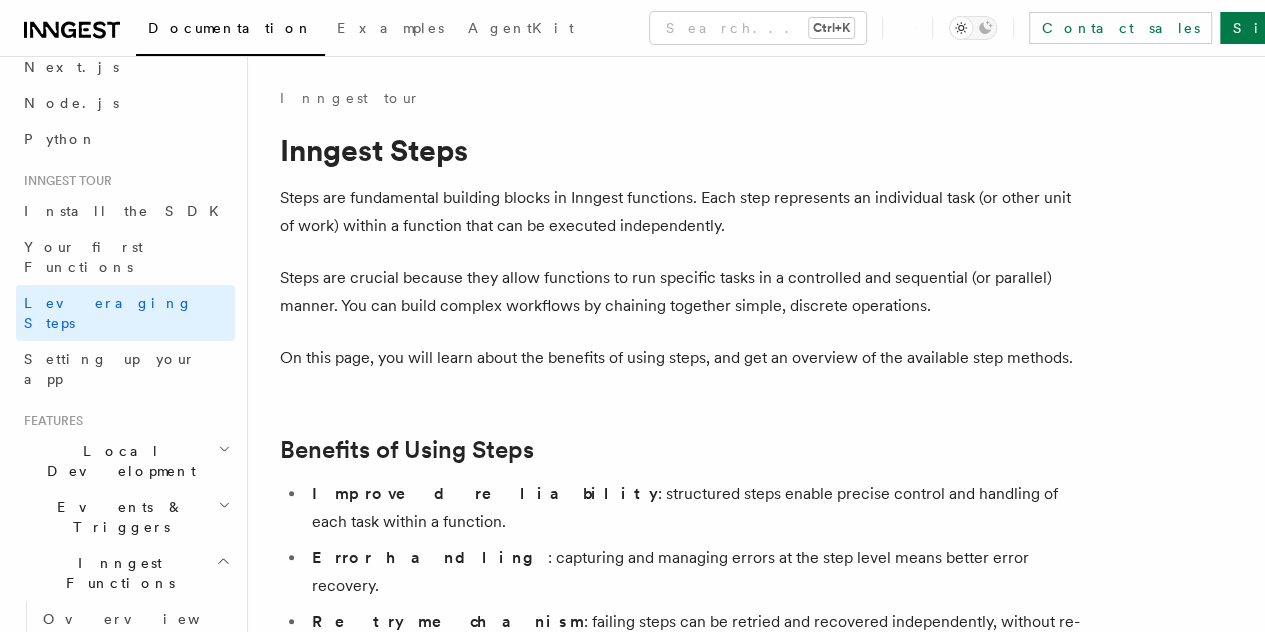 click on "Inngest tour Inngest Steps
Steps are fundamental building blocks in Inngest functions. Each step represents an individual task (or other unit of work) within a function that can be executed independently.
Steps are crucial because they allow functions to run specific tasks in a controlled and sequential (or parallel) manner. You can build complex workflows by chaining together simple, discrete operations.
On this page, you will learn about the benefits of using steps, and get an overview of the available step methods.
Benefits of Using Steps
Improved reliability : structured steps enable precise control and handling of each task within a function.
Error handling : capturing and managing errors at the step level means better error recovery.
Retry mechanism : failing steps can be retried and recovered independently, without re-executing other successful steps.
Independent testing : each step can be tested and debugged independently from others.
Improved code readability
page.
Go id" at bounding box center (756, 2752) 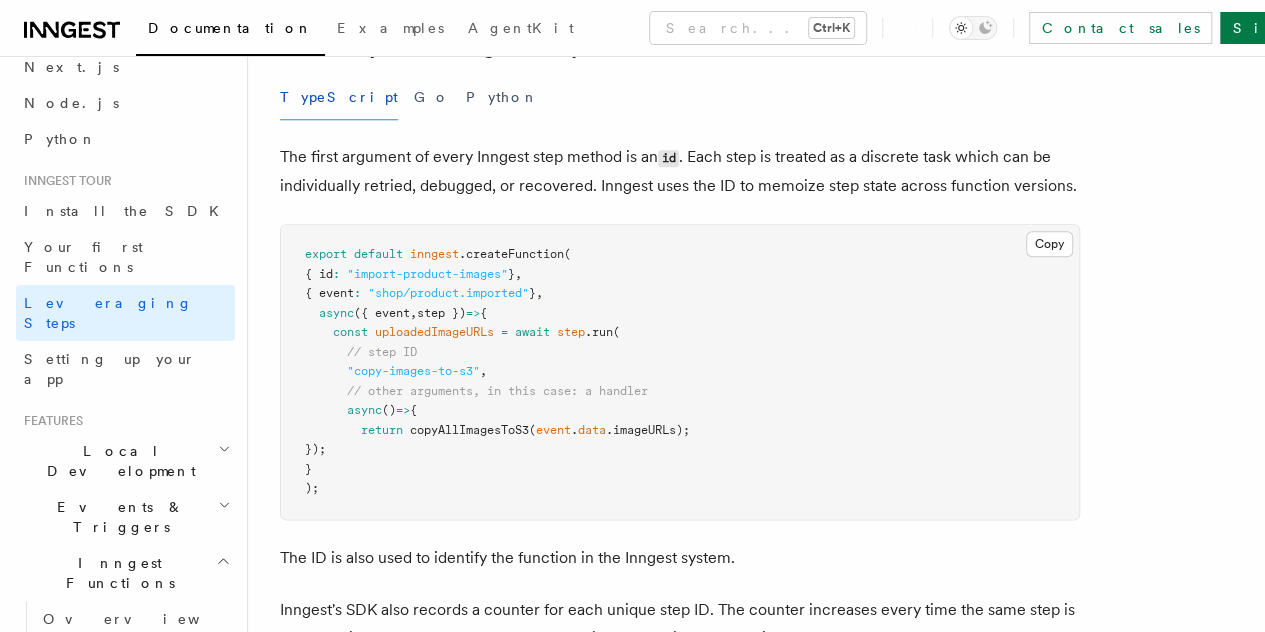scroll, scrollTop: 952, scrollLeft: 0, axis: vertical 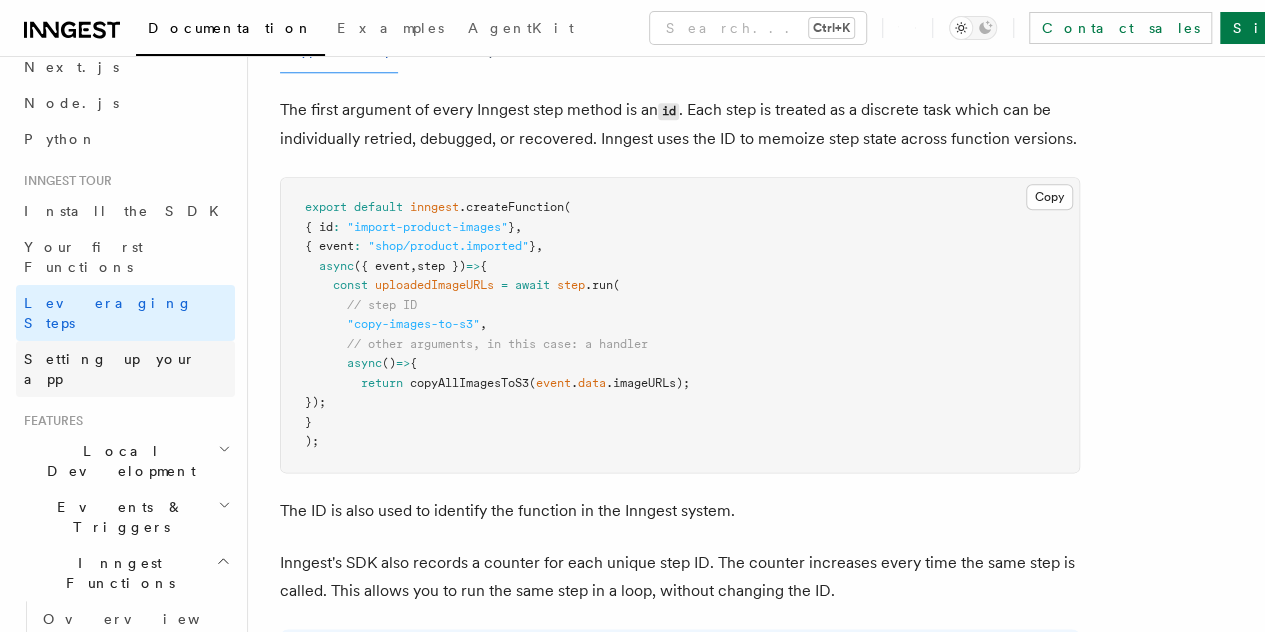 click on "Setting up your app" at bounding box center [110, 369] 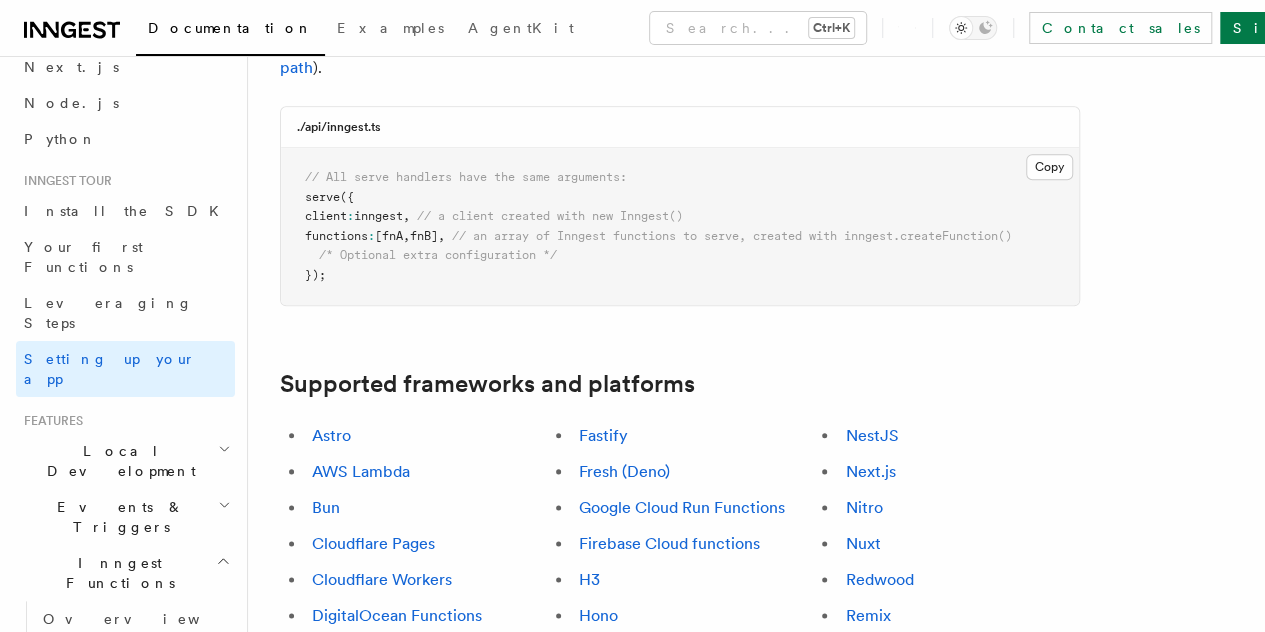 scroll, scrollTop: 0, scrollLeft: 0, axis: both 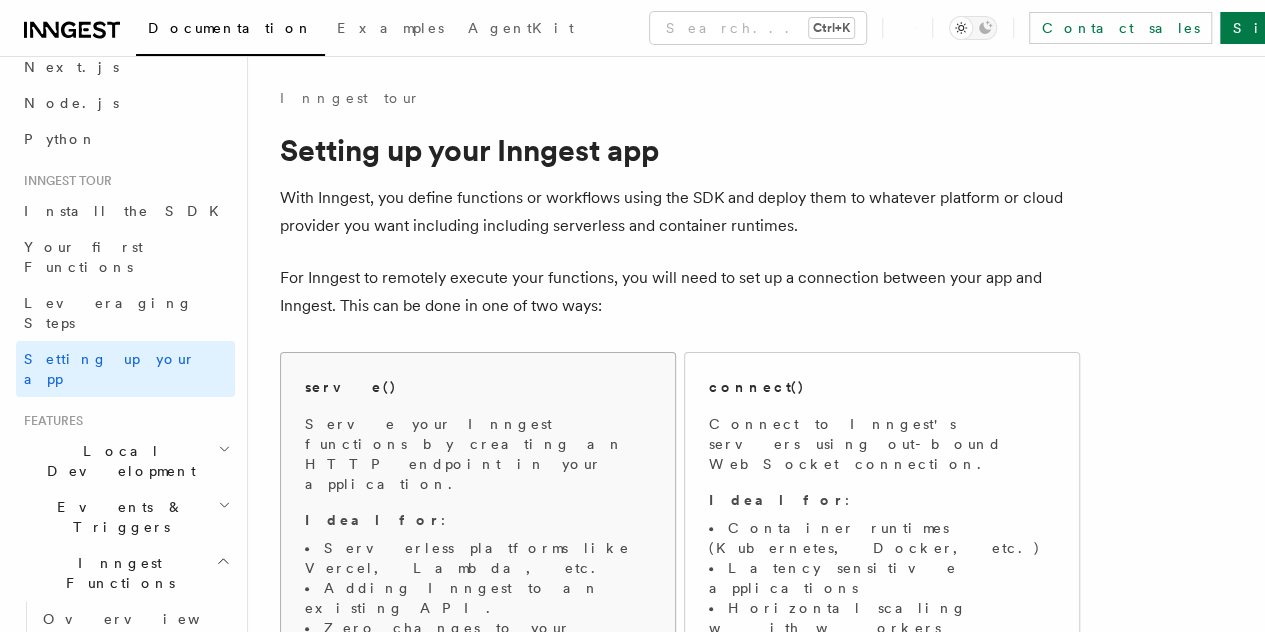 click on "Serve your Inngest functions by creating an HTTP endpoint in your application." at bounding box center (478, 454) 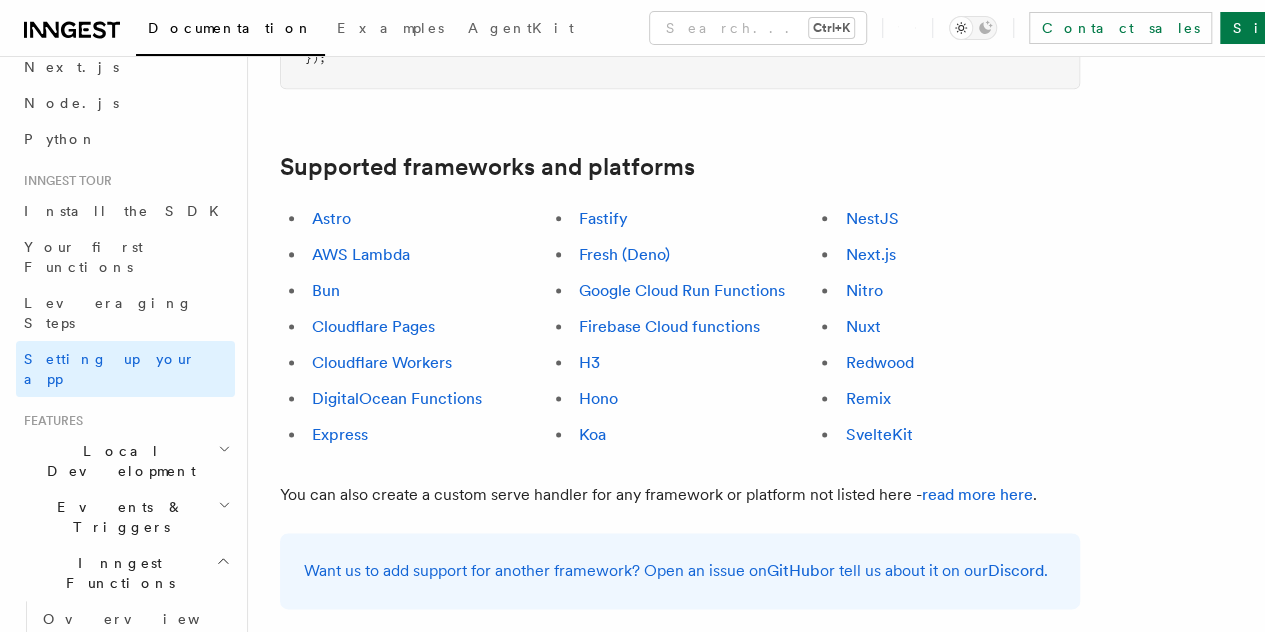 scroll, scrollTop: 1192, scrollLeft: 0, axis: vertical 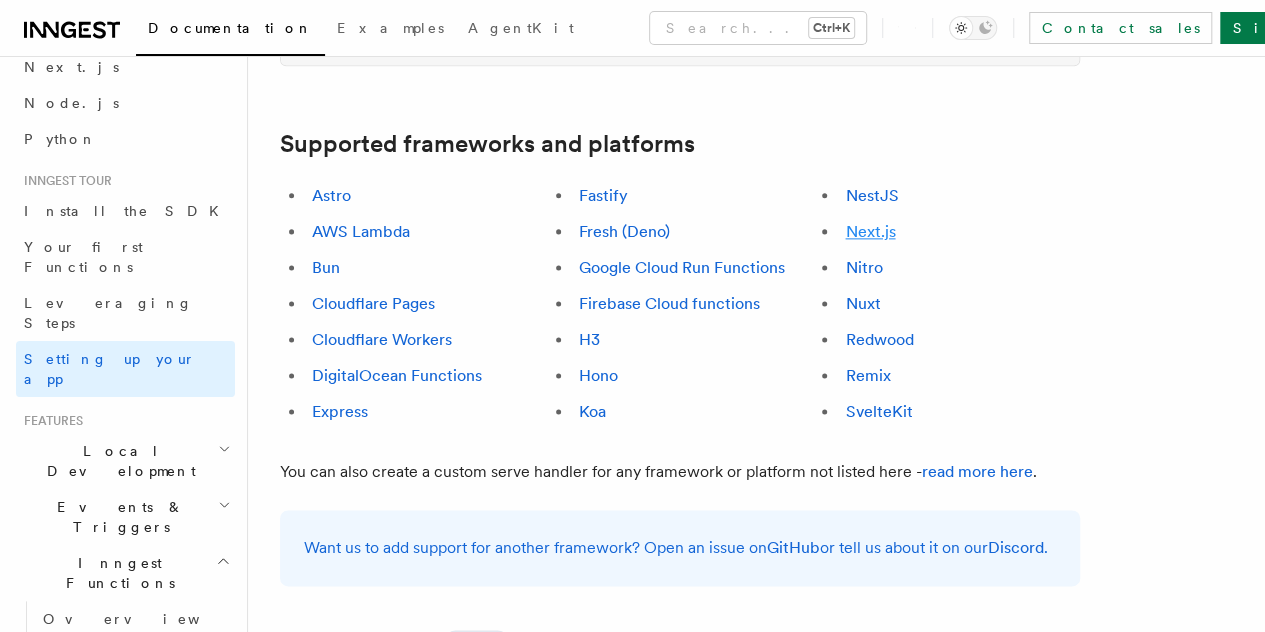 click on "Next.js" at bounding box center (870, 231) 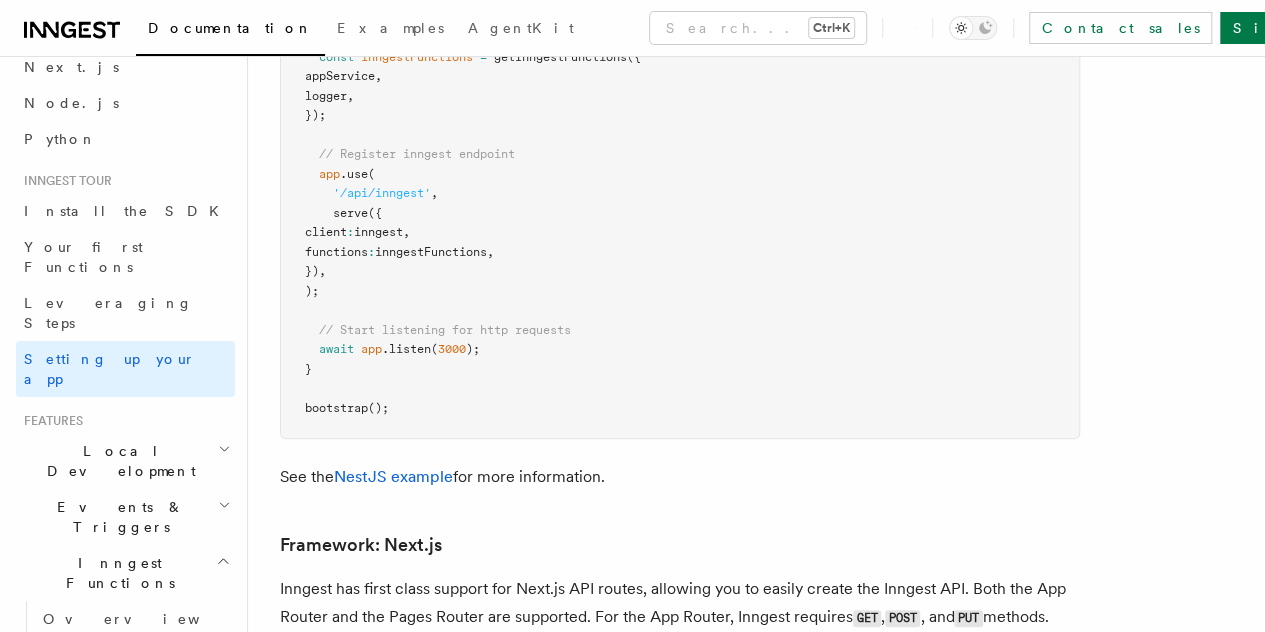 scroll, scrollTop: 12316, scrollLeft: 0, axis: vertical 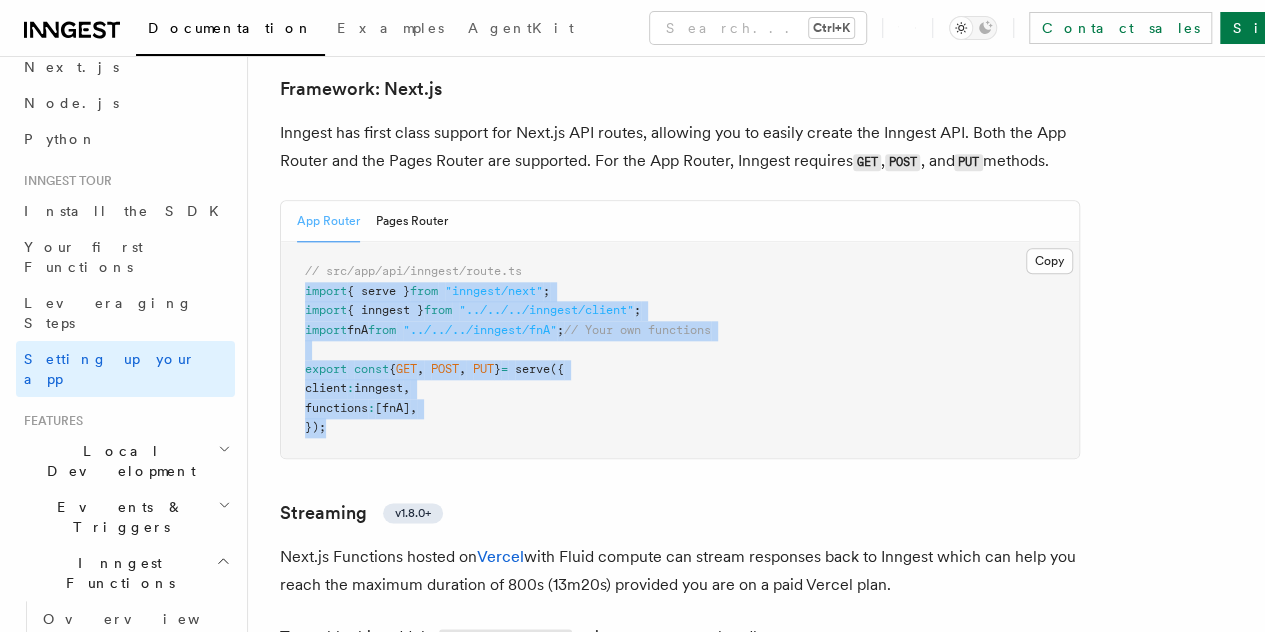 drag, startPoint x: 331, startPoint y: 478, endPoint x: 290, endPoint y: 343, distance: 141.08862 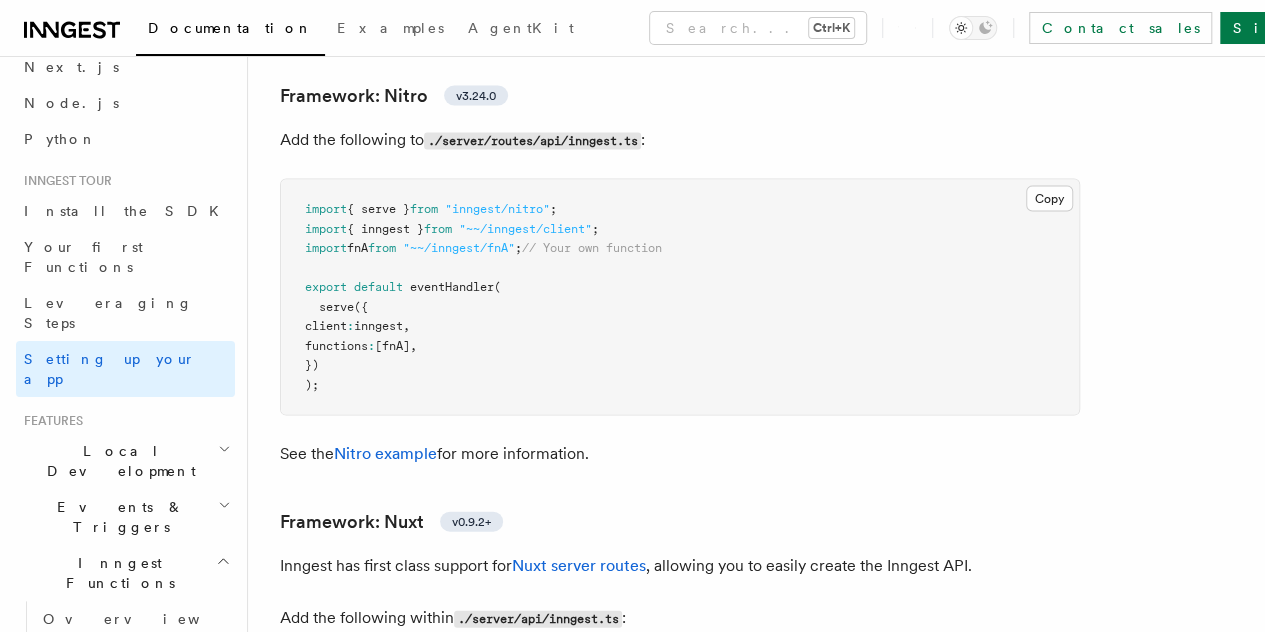 scroll, scrollTop: 13276, scrollLeft: 0, axis: vertical 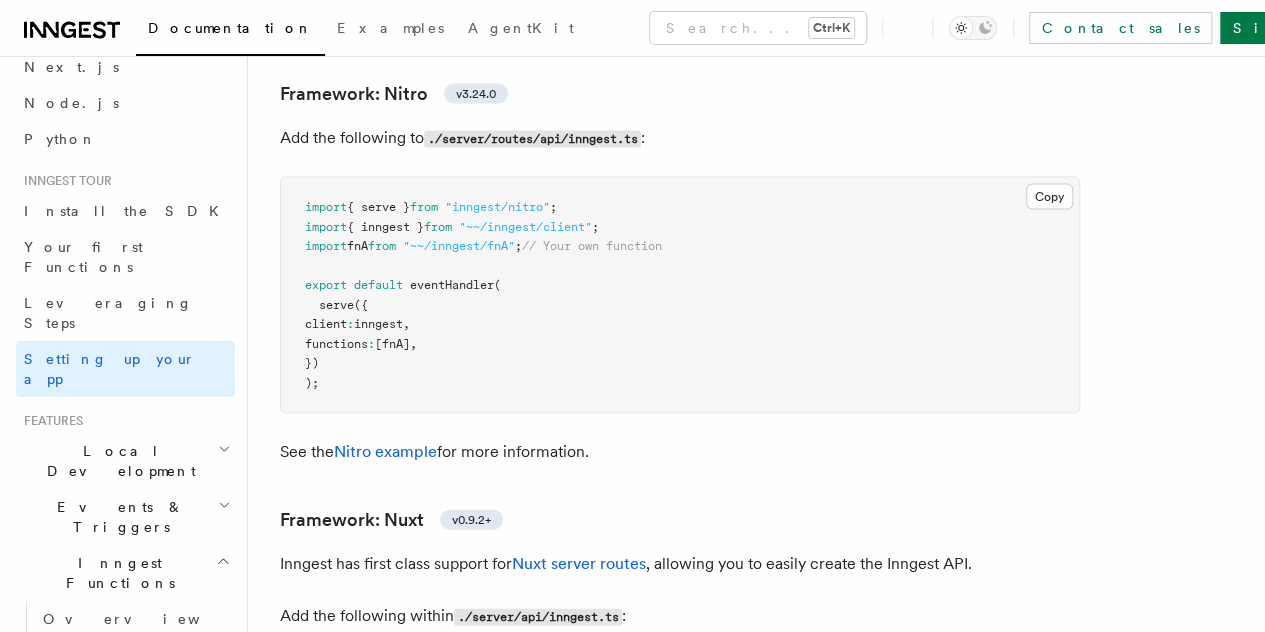 click on "import  { serve }  from   "inngest/nitro" ;
import  { inngest }  from   "~~/inngest/client" ;
import  fnA  from   "~~/inngest/fnA" ;  // Your own function
export   default   eventHandler (
serve ({
client :  inngest ,
functions :  [fnA] ,
})
);" at bounding box center (680, 294) 